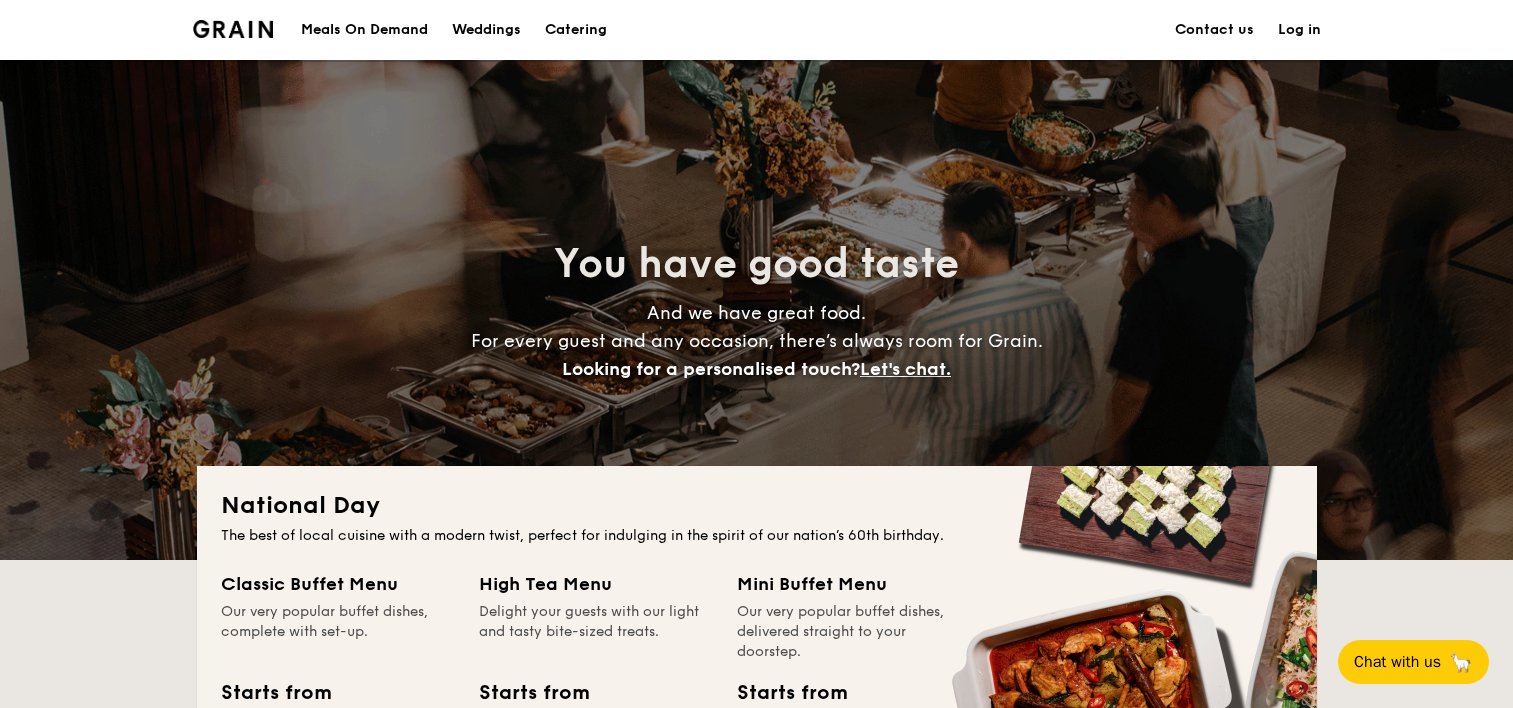 scroll, scrollTop: 816, scrollLeft: 0, axis: vertical 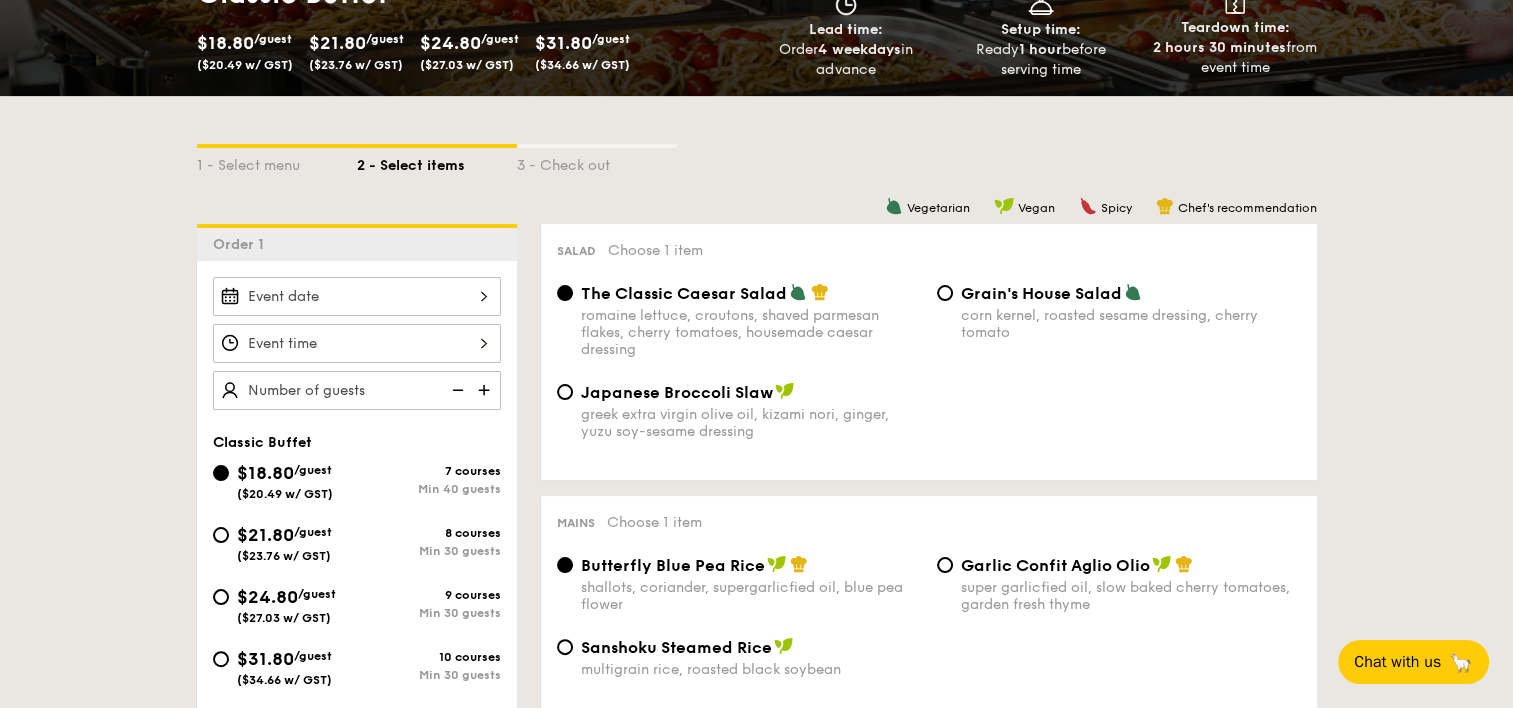 click on "Mains
Choose 1 item
Butterfly Blue Pea Rice shallots, coriander, supergarlicfied oil, blue pea flower Garlic Confit Aglio Olio super garlicfied oil, slow baked cherry tomatoes, garden fresh thyme Sanshoku Steamed Rice multigrain rice, roasted black soybean" at bounding box center (929, 607) 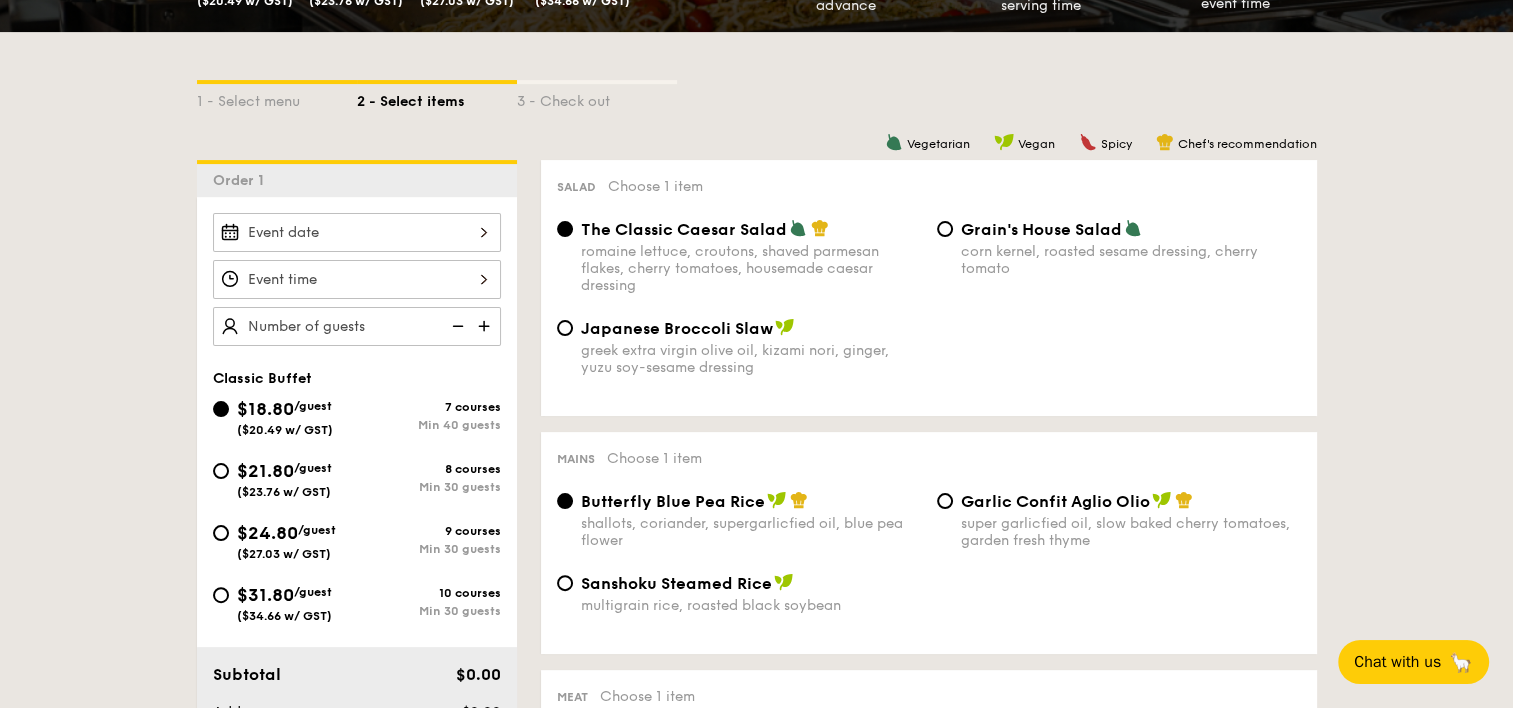 scroll, scrollTop: 404, scrollLeft: 0, axis: vertical 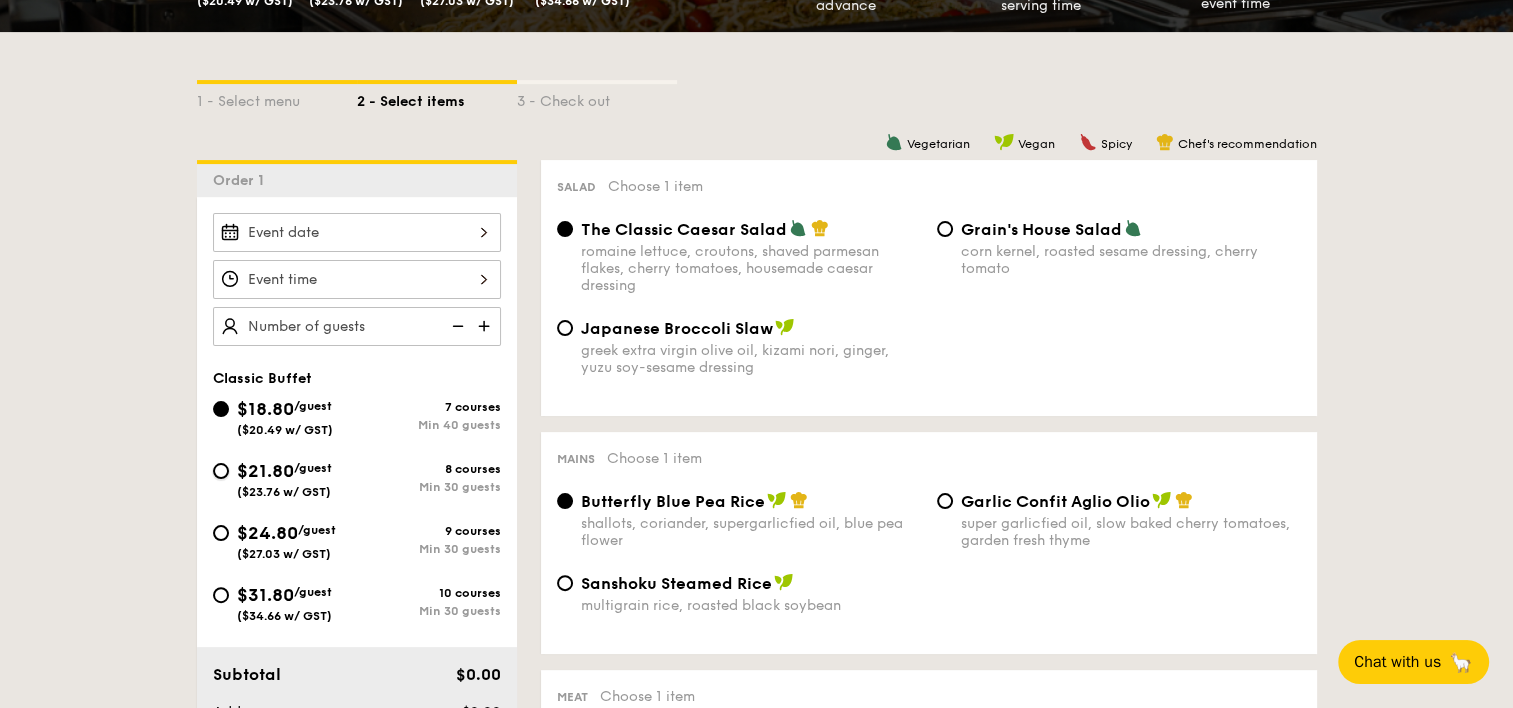 click on "$21.80
/guest
($23.76 w/ GST)
8 courses
Min 30 guests" at bounding box center [221, 471] 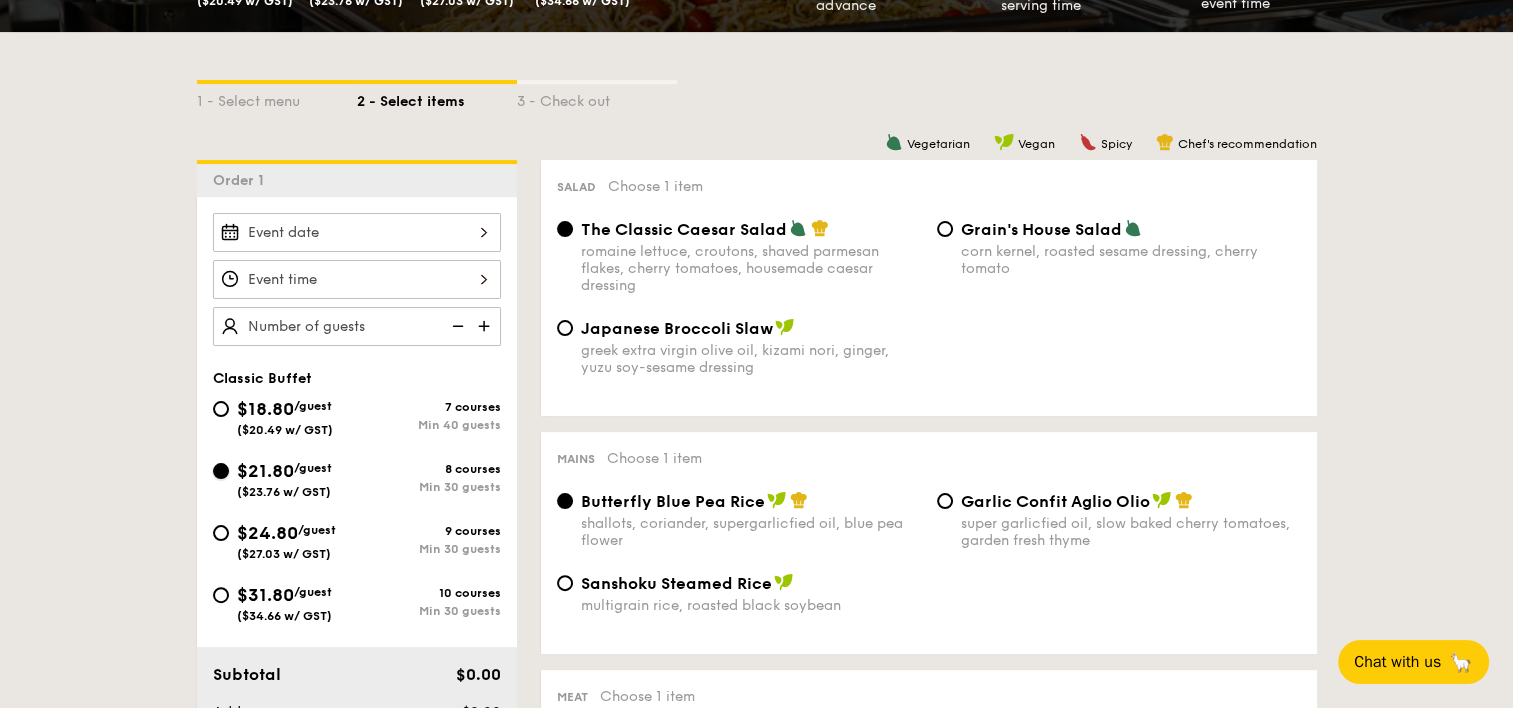 radio on "true" 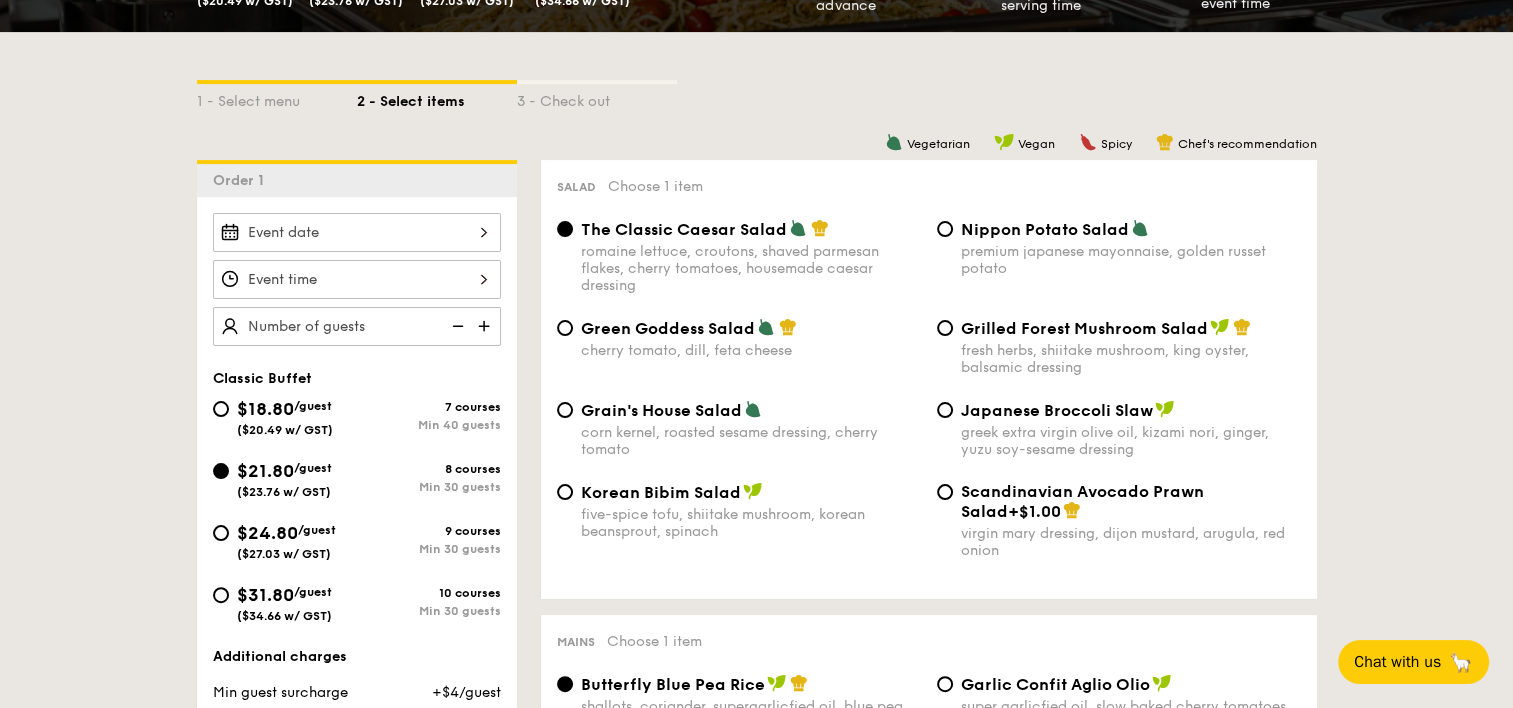 click on "Grilled Forest Mushroom Salad" at bounding box center (1131, 328) 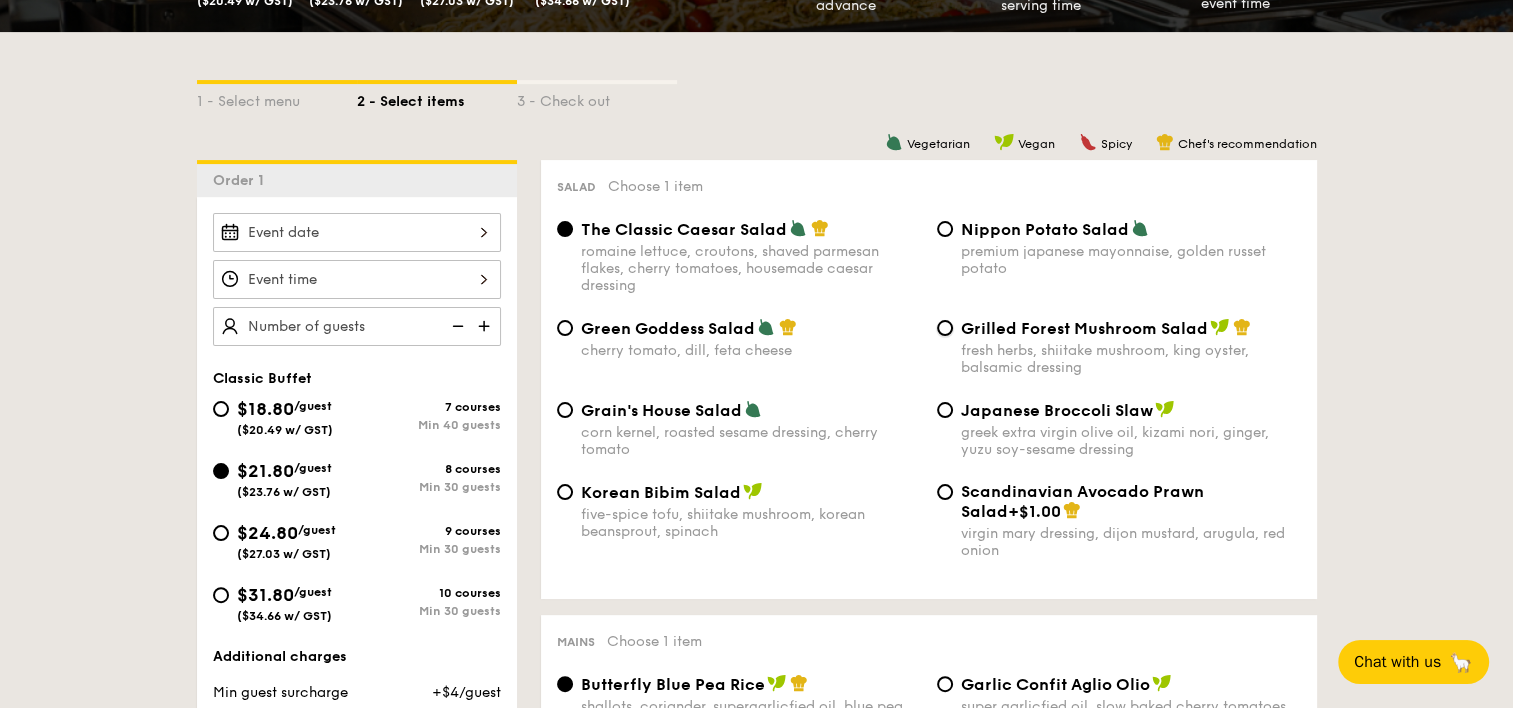 click on "Grilled Forest Mushroom Salad fresh herbs, shiitake mushroom, king oyster, balsamic dressing" at bounding box center [945, 328] 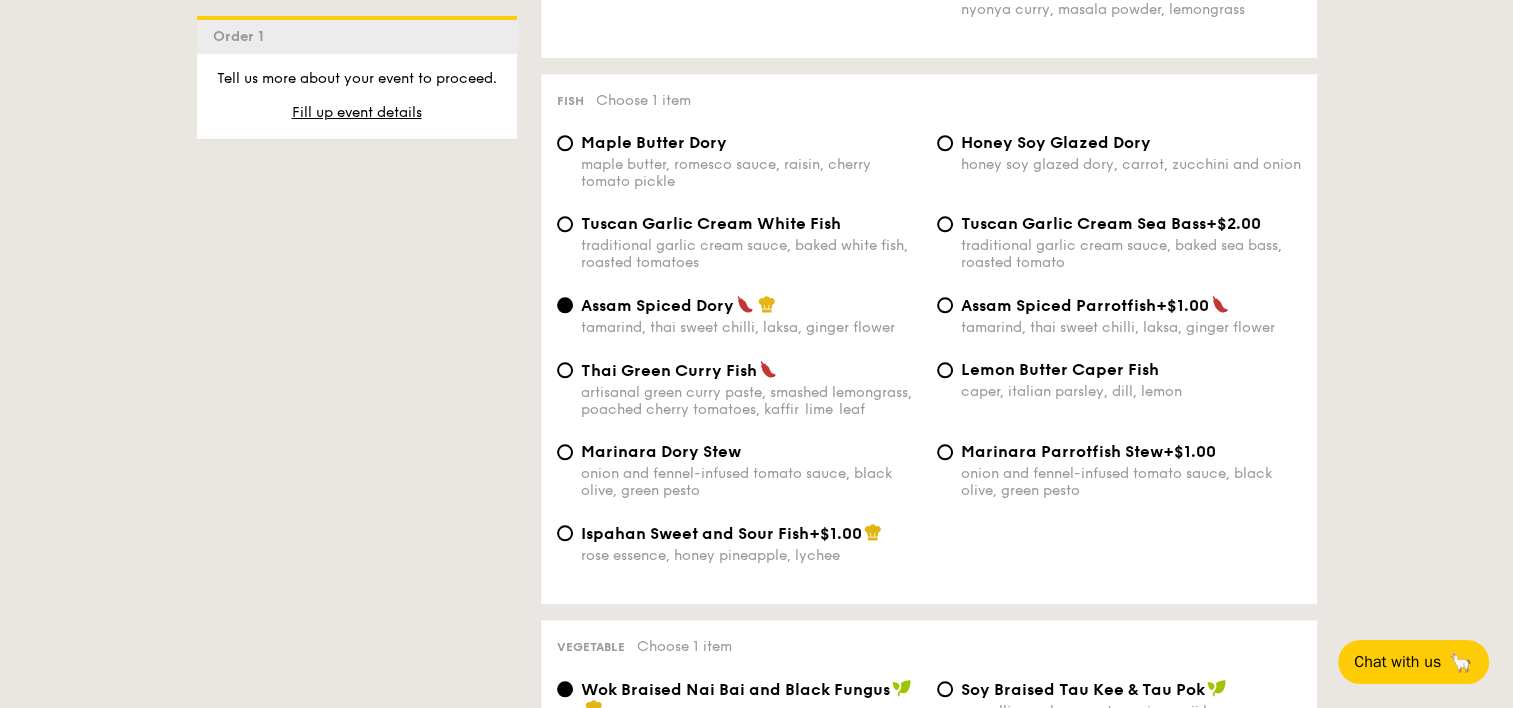 scroll, scrollTop: 1946, scrollLeft: 0, axis: vertical 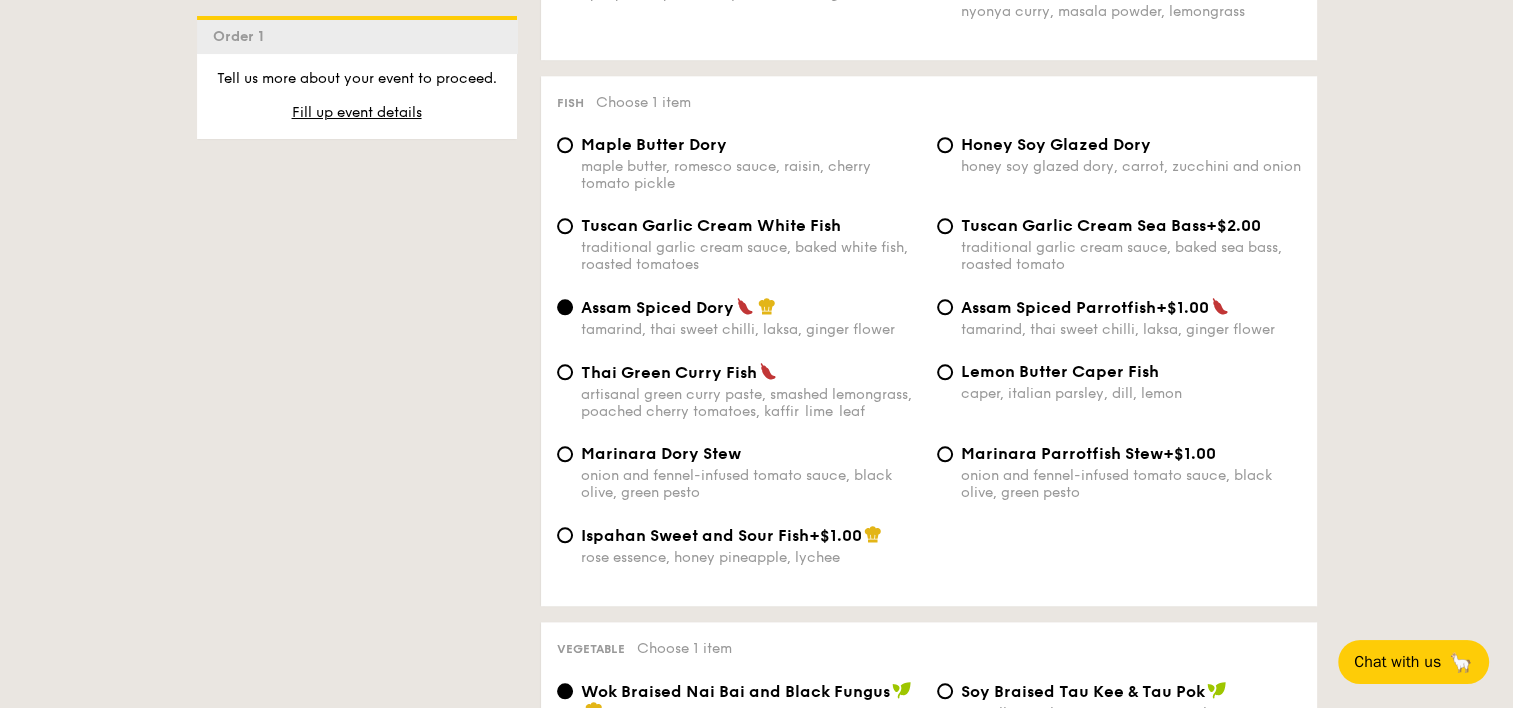 click on "traditional garlic cream sauce, baked white fish, roasted tomatoes" at bounding box center [751, 256] 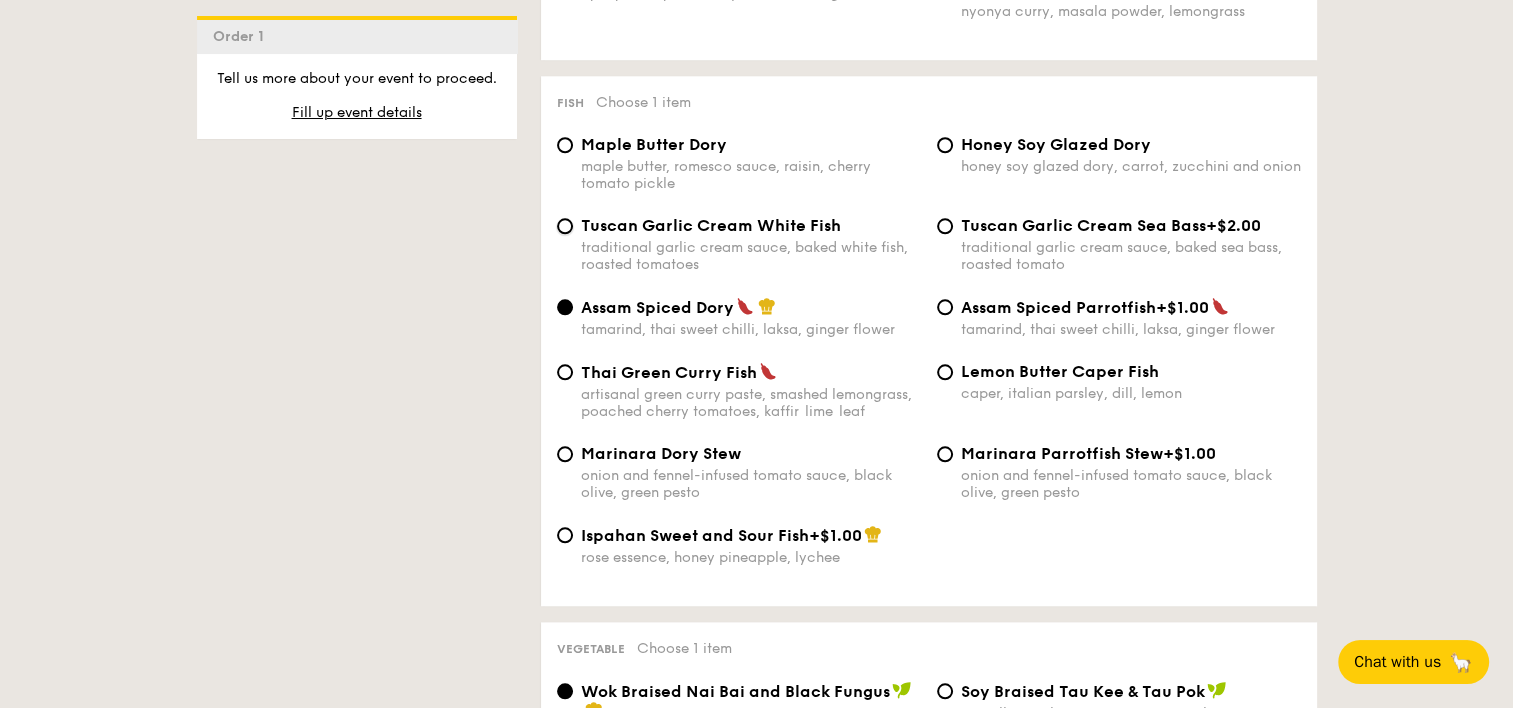 click on "Tuscan Garlic Cream White Fish traditional garlic cream sauce, baked white fish, roasted tomatoes" at bounding box center (565, 226) 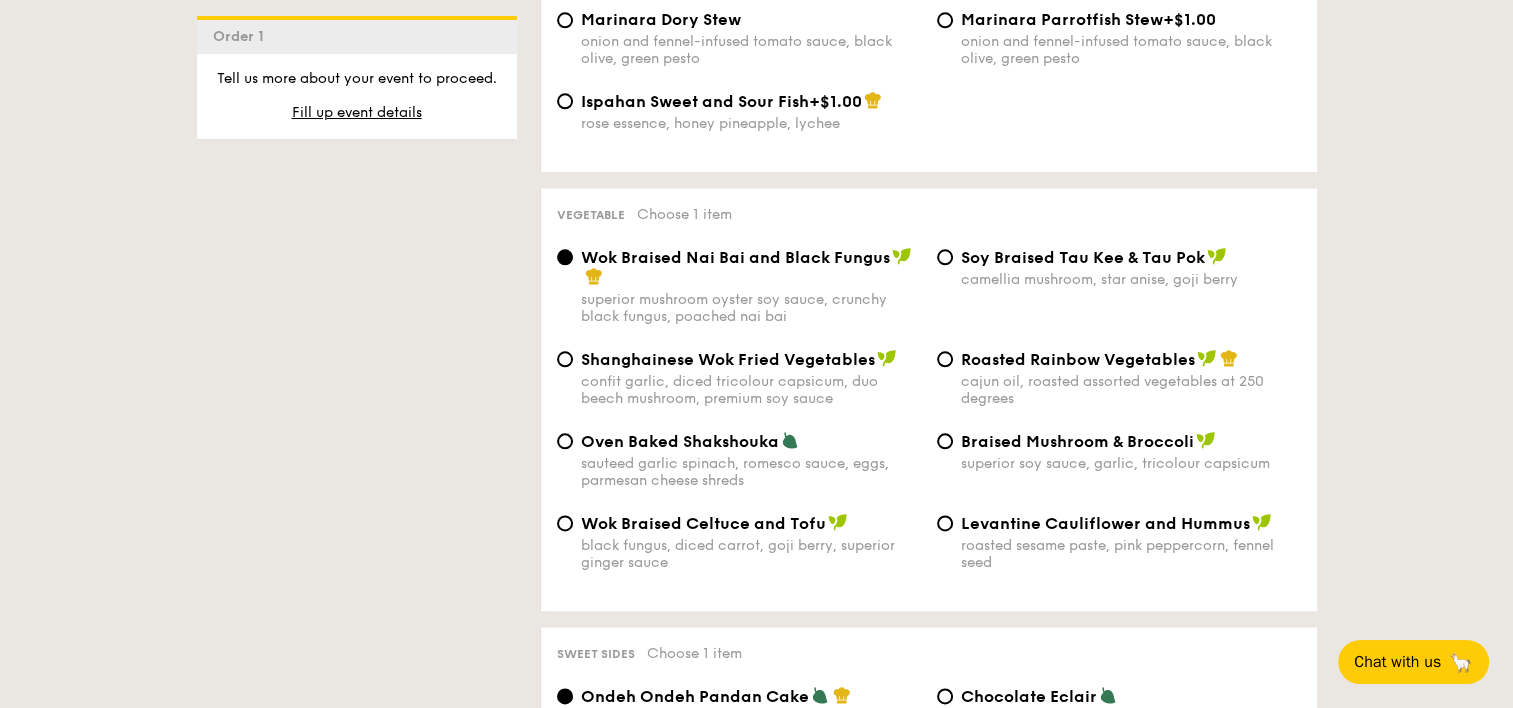 scroll, scrollTop: 2482, scrollLeft: 0, axis: vertical 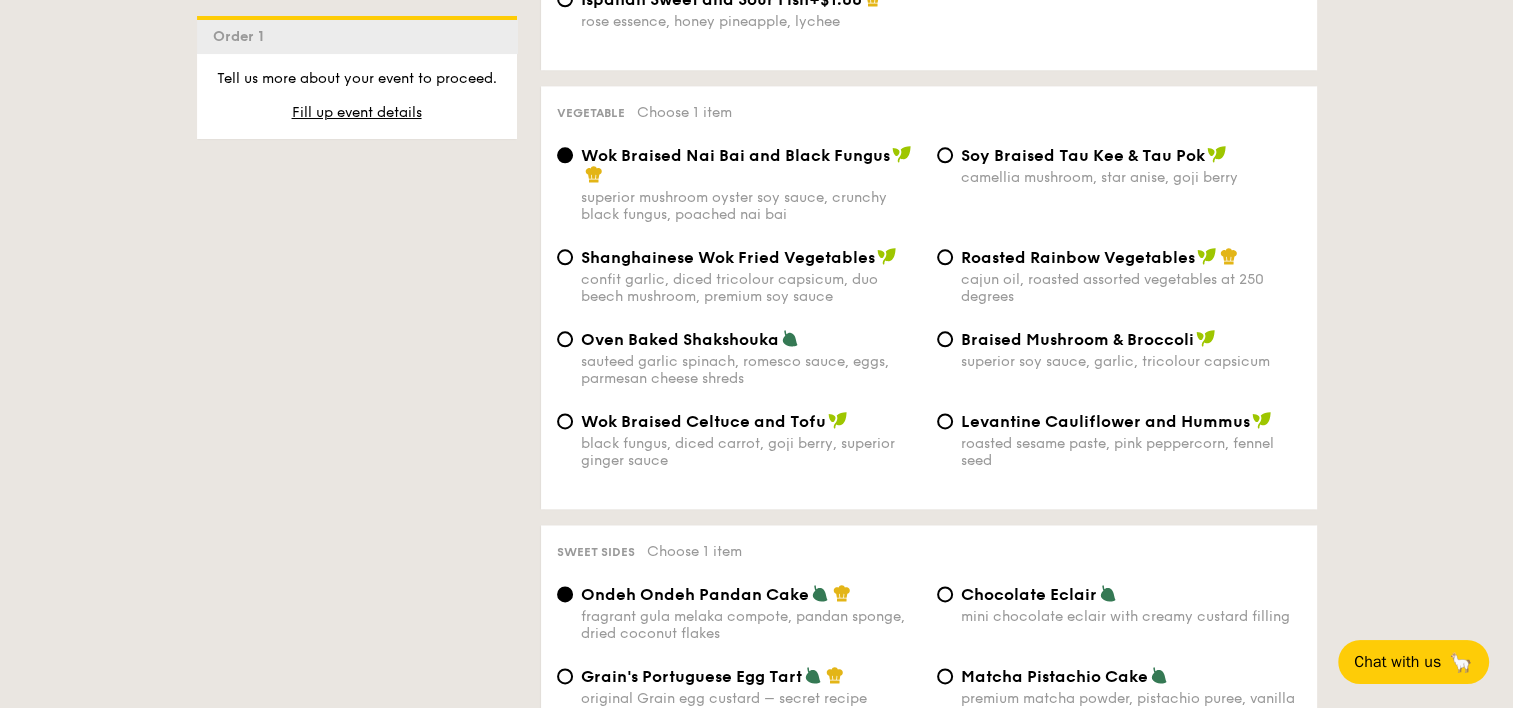 click on "Oven Baked Shakshouka" at bounding box center [680, 339] 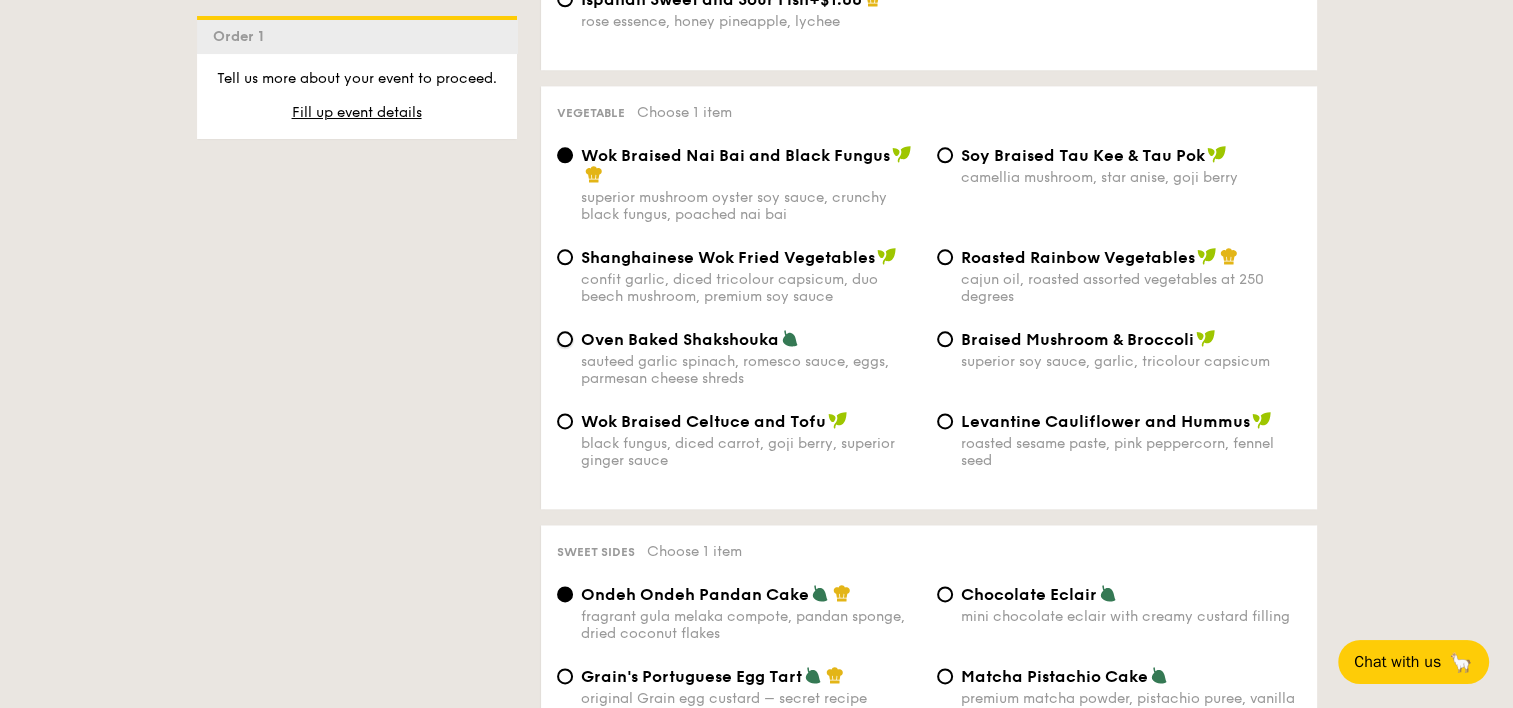 click on "Oven Baked Shakshouka sauteed garlic spinach, romesco sauce, eggs, parmesan cheese shreds" at bounding box center [565, 339] 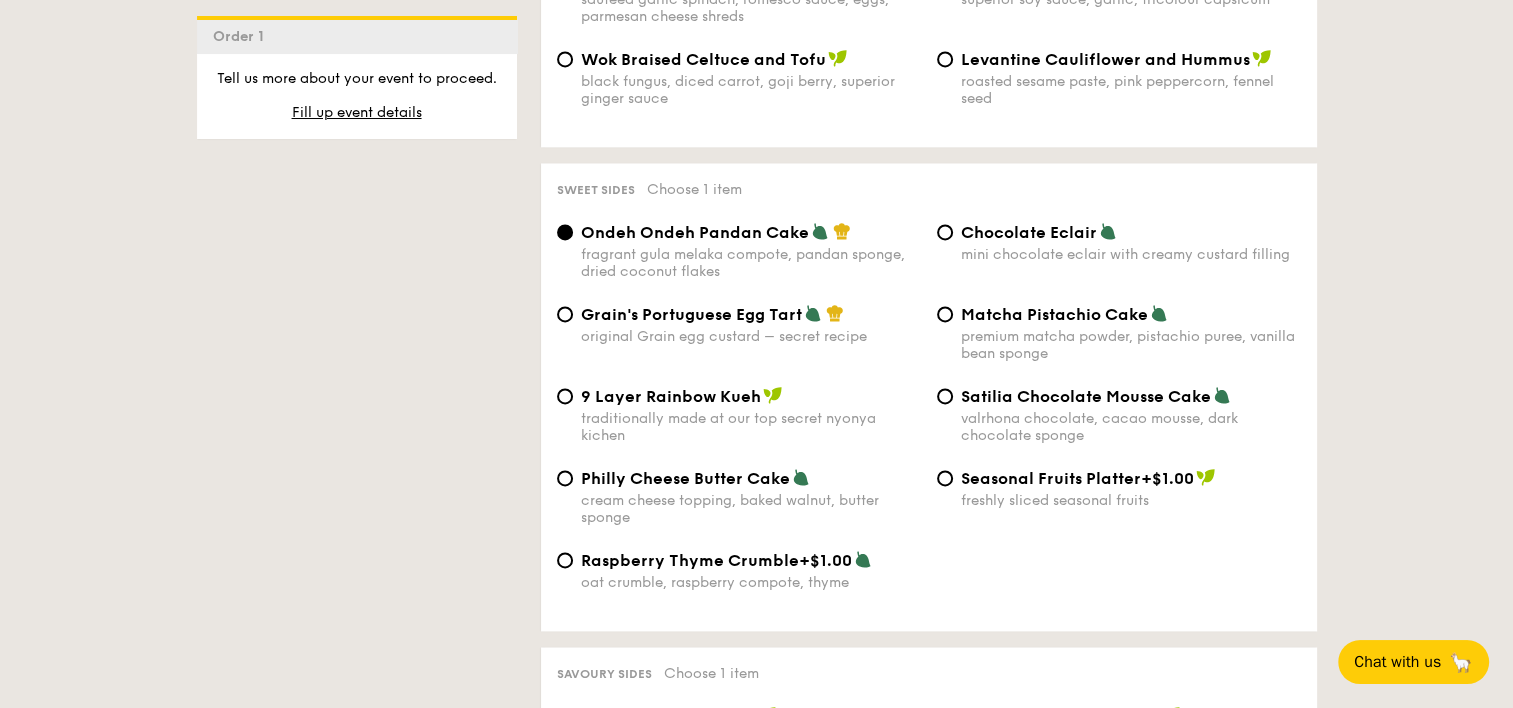scroll, scrollTop: 2842, scrollLeft: 0, axis: vertical 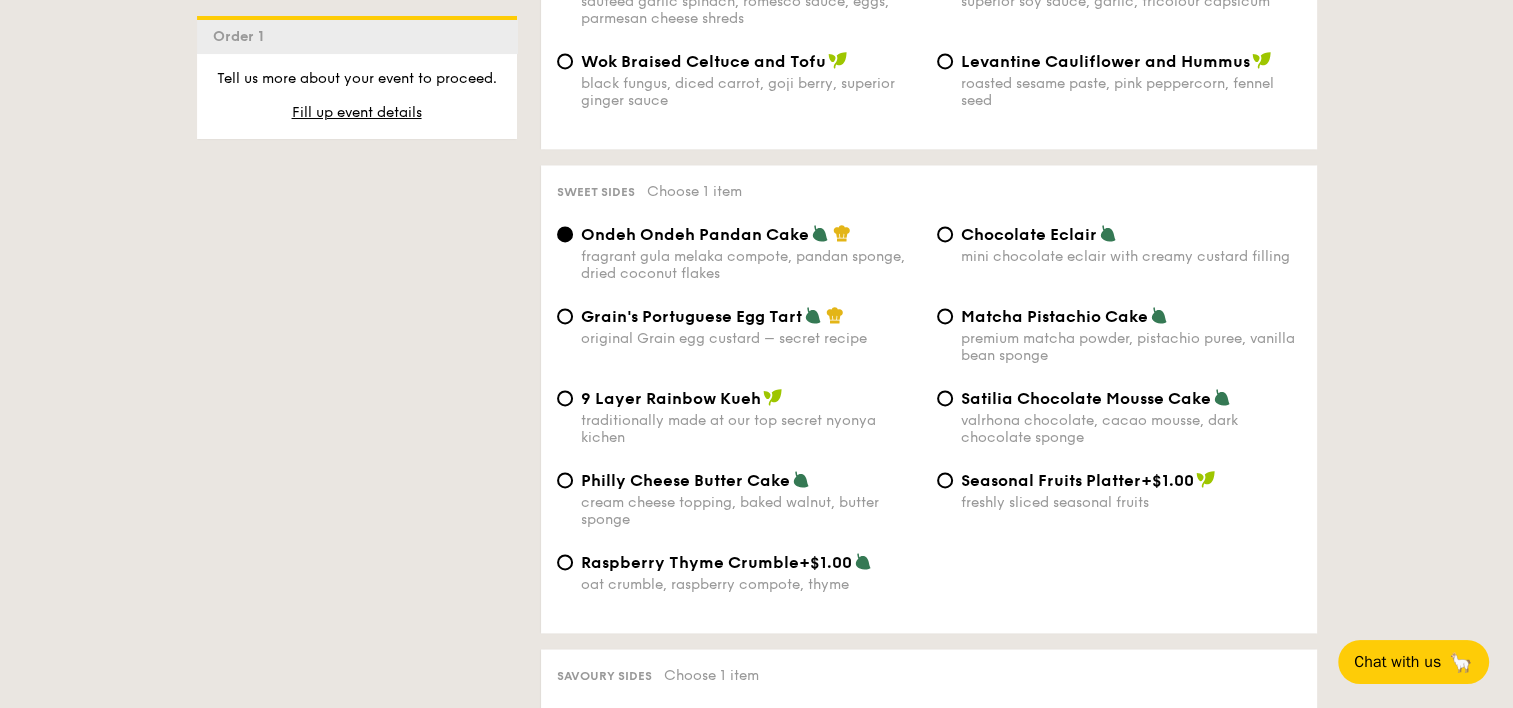 click on "original Grain egg custard – secret recipe" at bounding box center (751, 338) 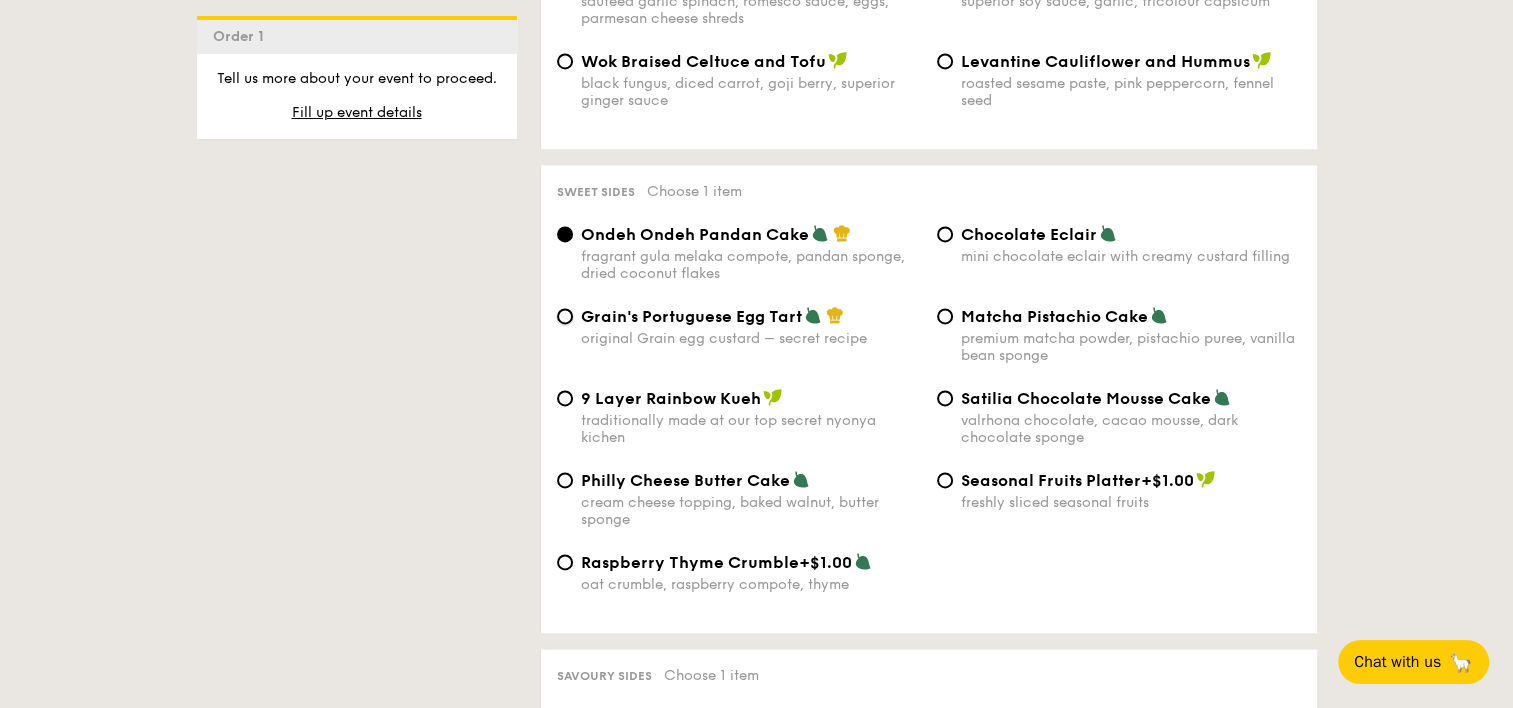 click on "Grain's Portuguese Egg Tart original Grain egg custard – secret recipe" at bounding box center [565, 316] 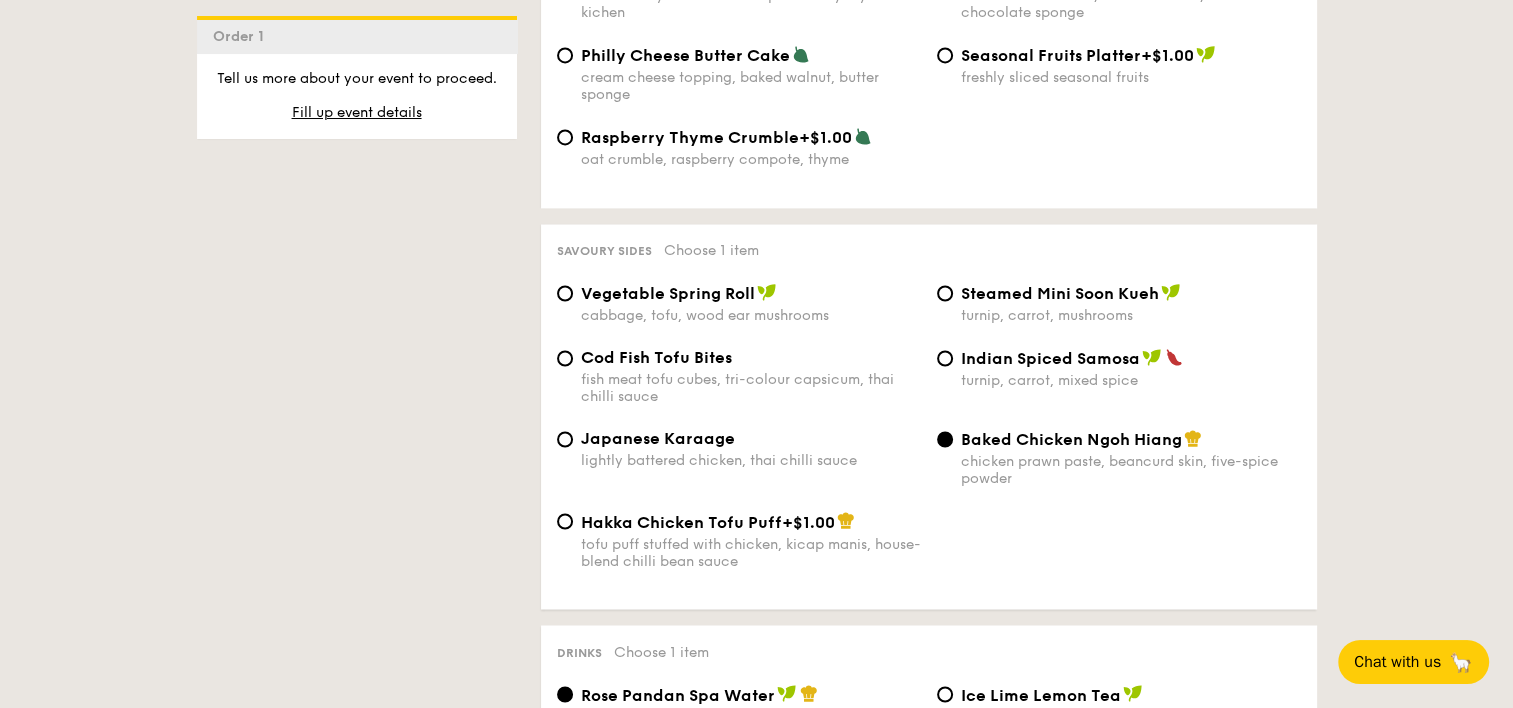 scroll, scrollTop: 3264, scrollLeft: 0, axis: vertical 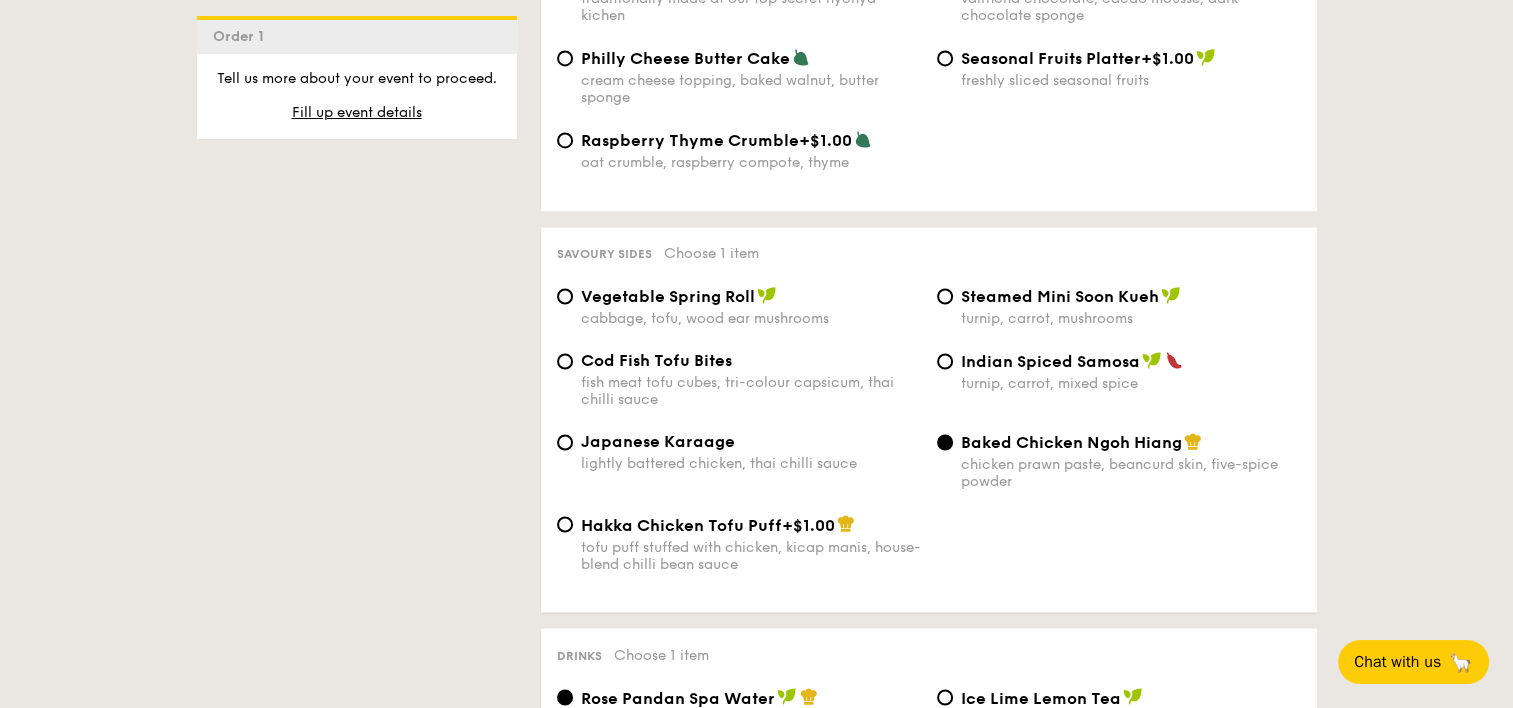 click on "lightly battered chicken, thai chilli sauce" at bounding box center [751, 463] 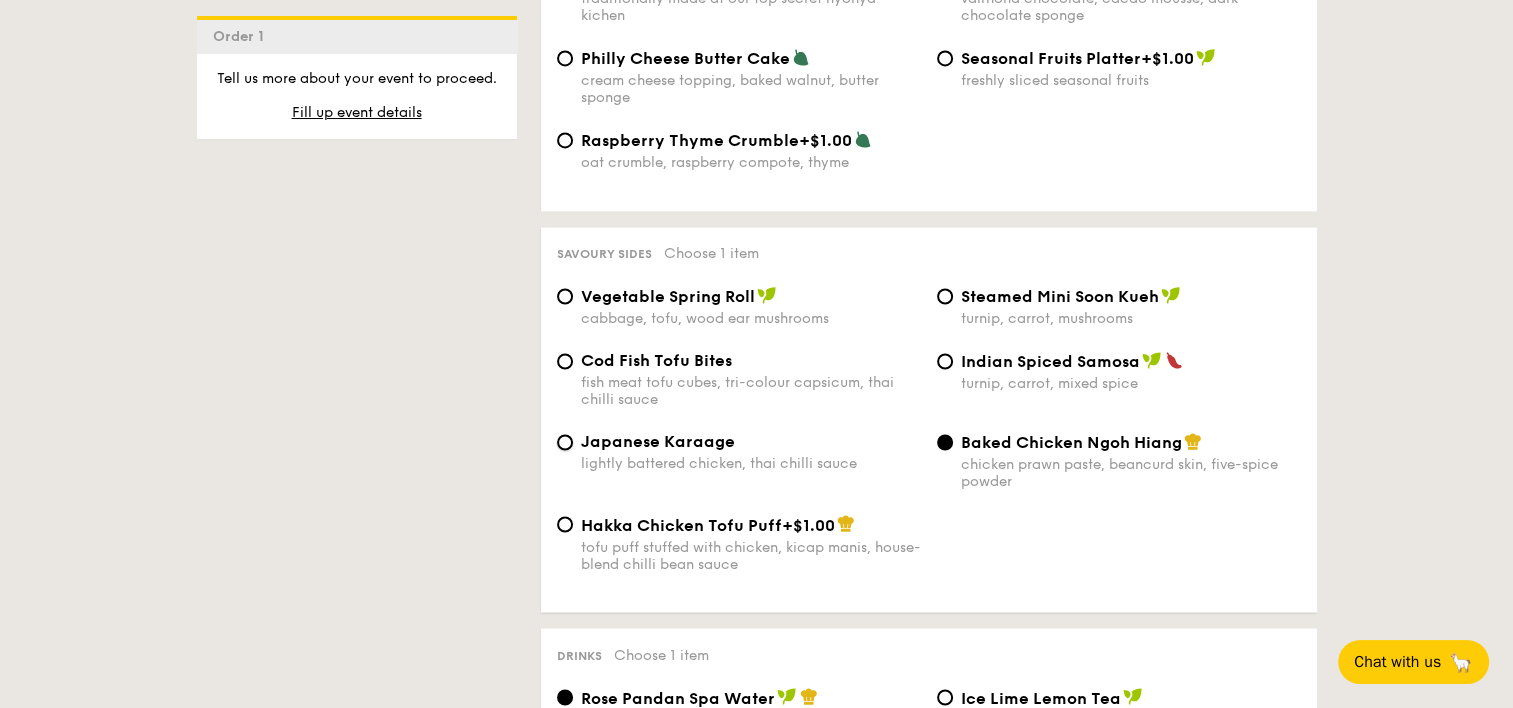 click on "Japanese Karaage lightly battered chicken, thai chilli sauce" at bounding box center (565, 442) 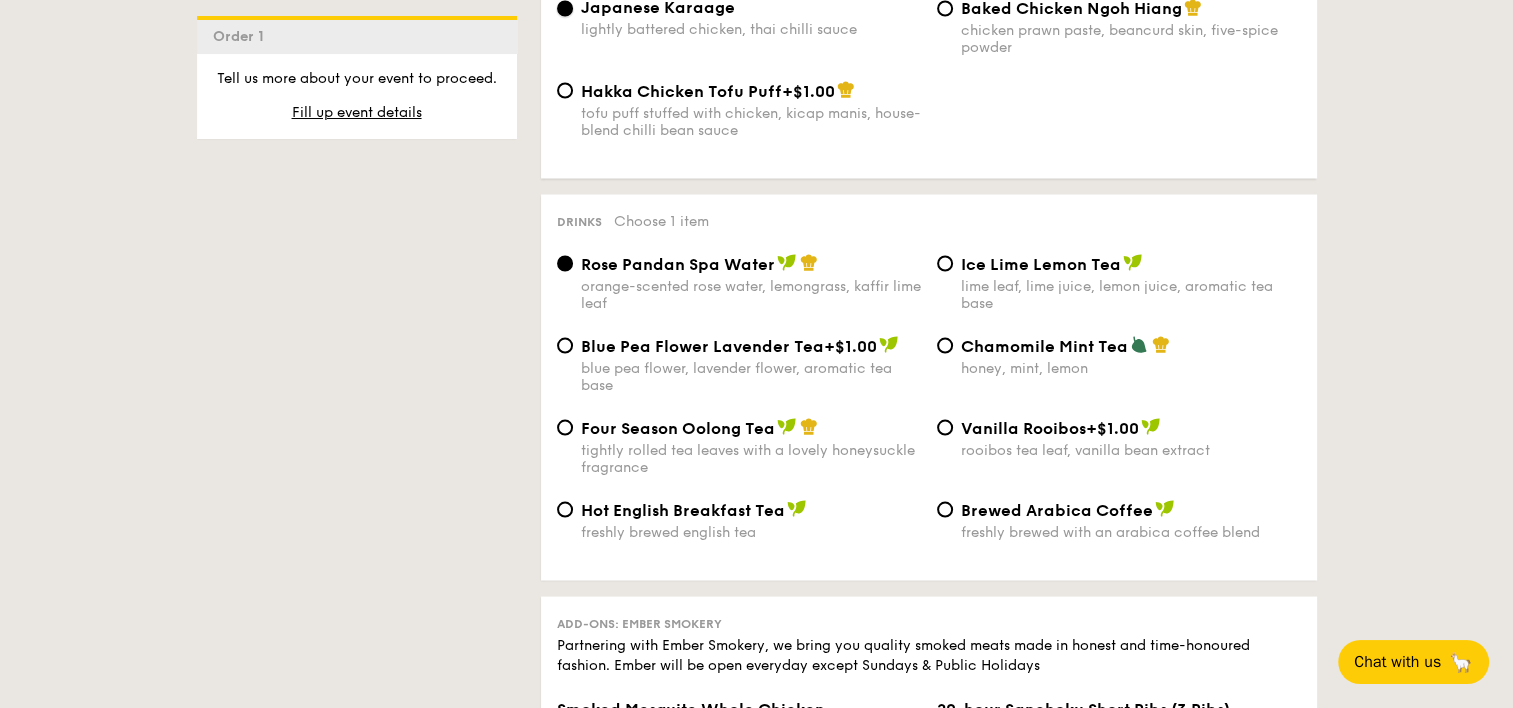 scroll, scrollTop: 3696, scrollLeft: 0, axis: vertical 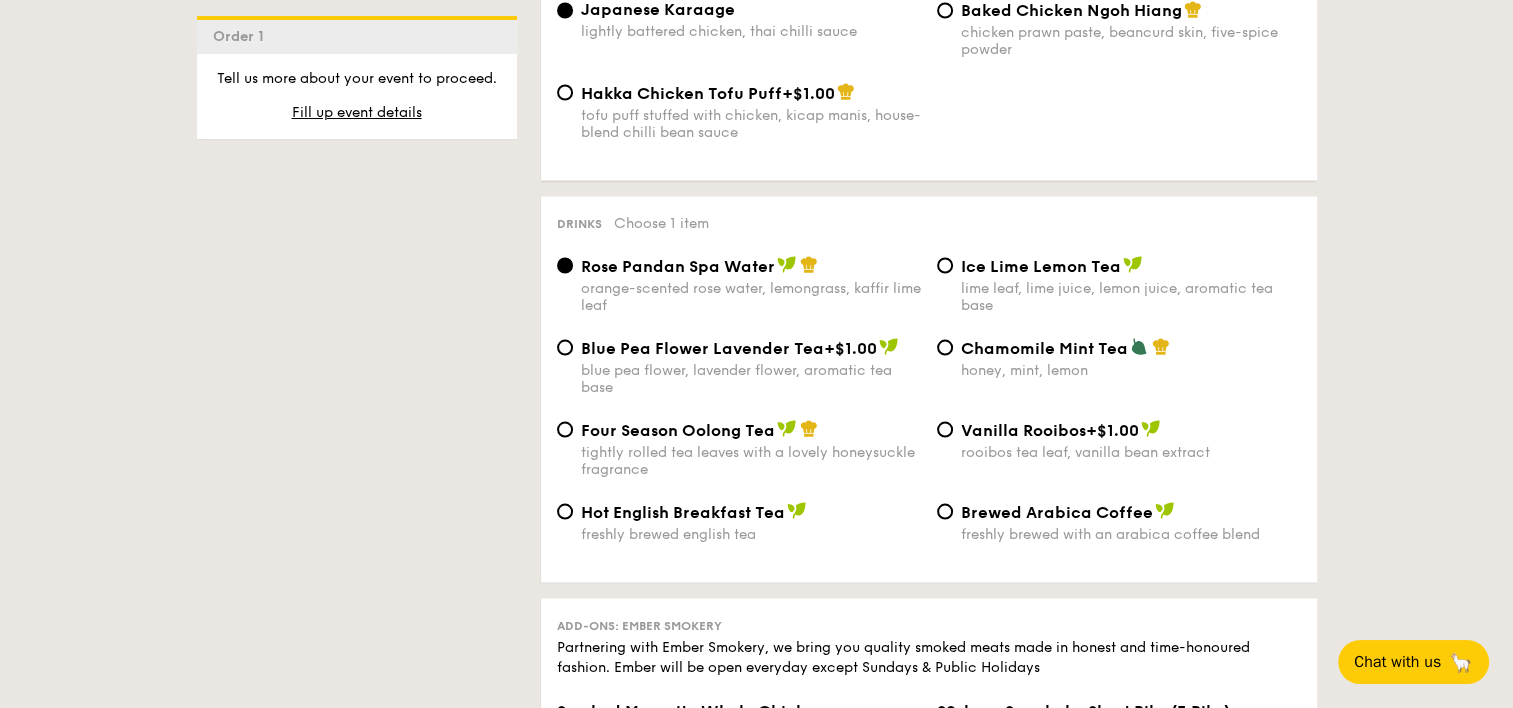 click on "lime leaf, lime juice, lemon juice, aromatic tea base" at bounding box center [1131, 296] 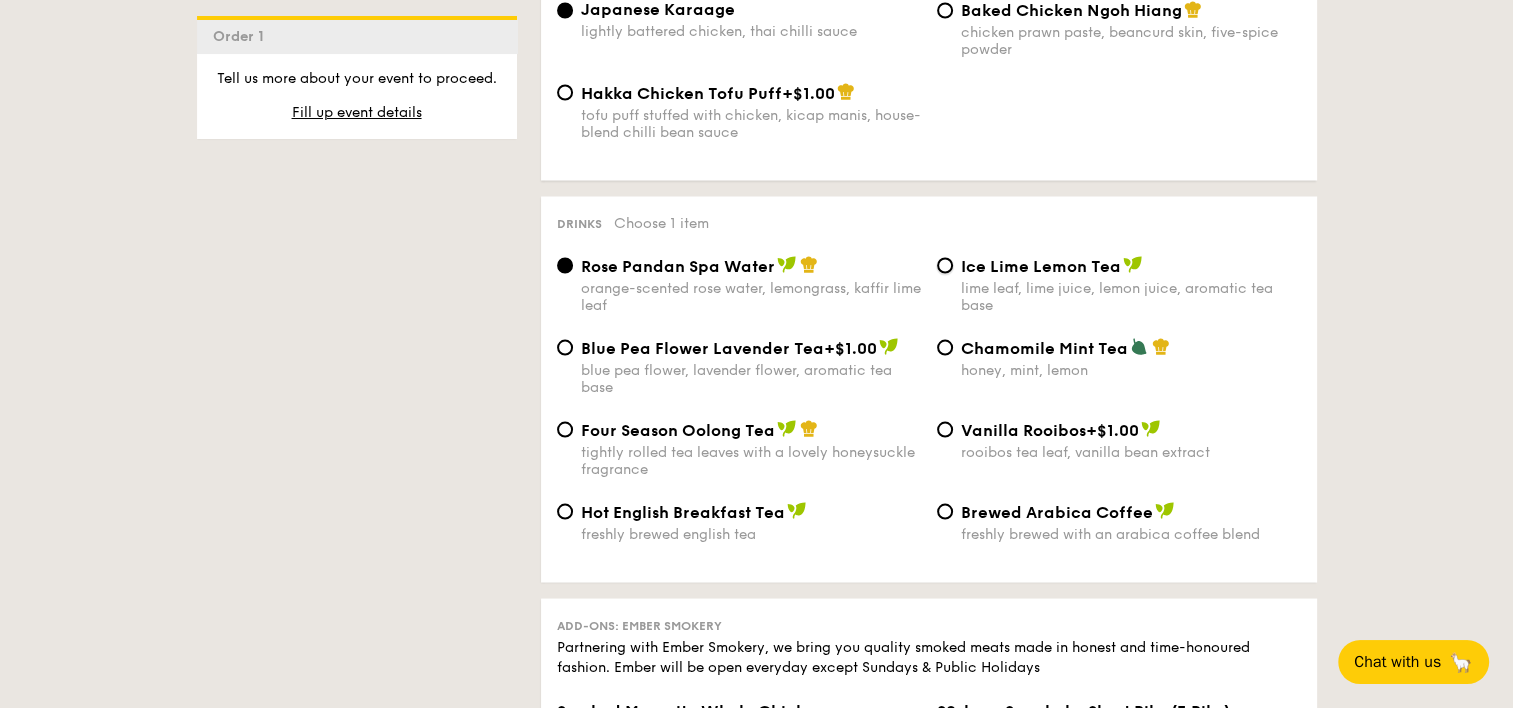 click on "Ice Lime Lemon Tea lime leaf, lime juice, lemon juice, aromatic tea base" at bounding box center (945, 265) 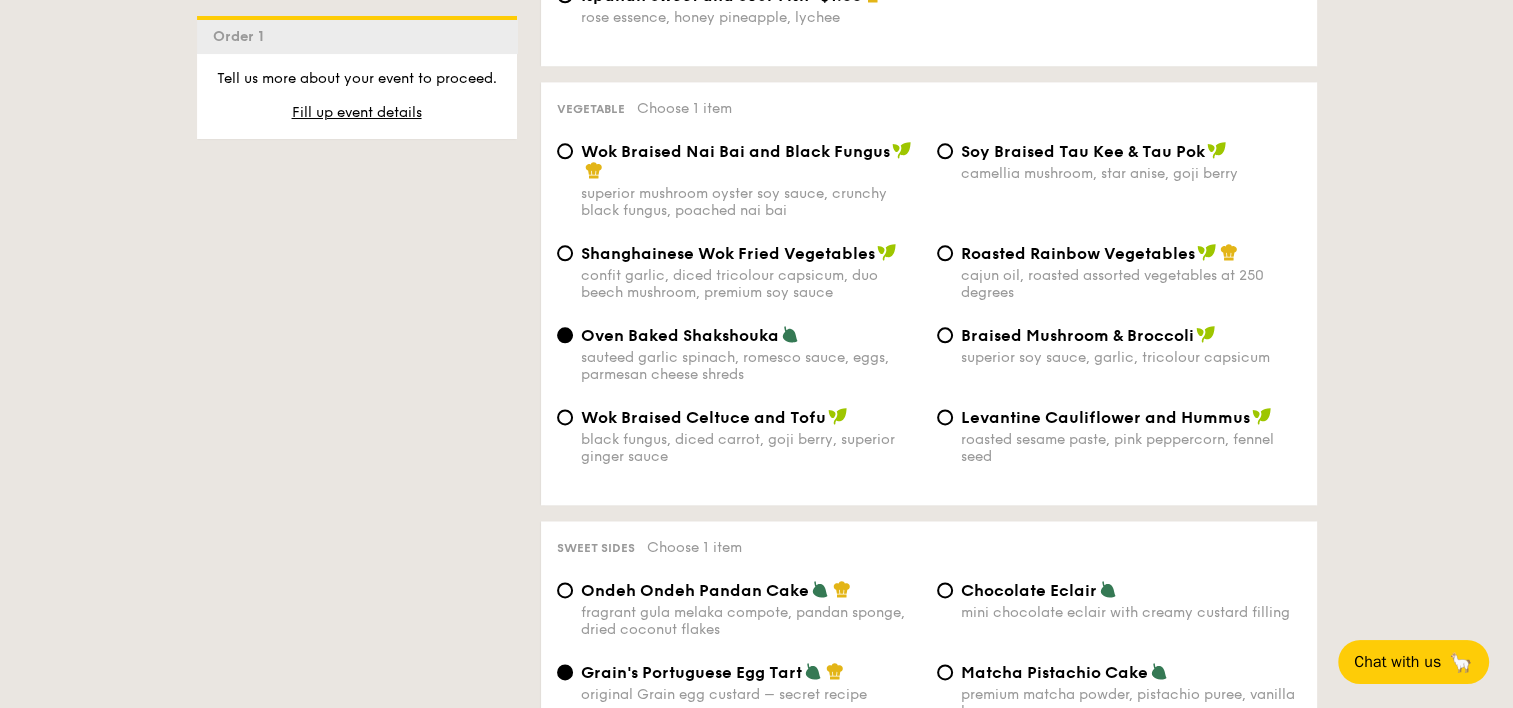 scroll, scrollTop: 2404, scrollLeft: 0, axis: vertical 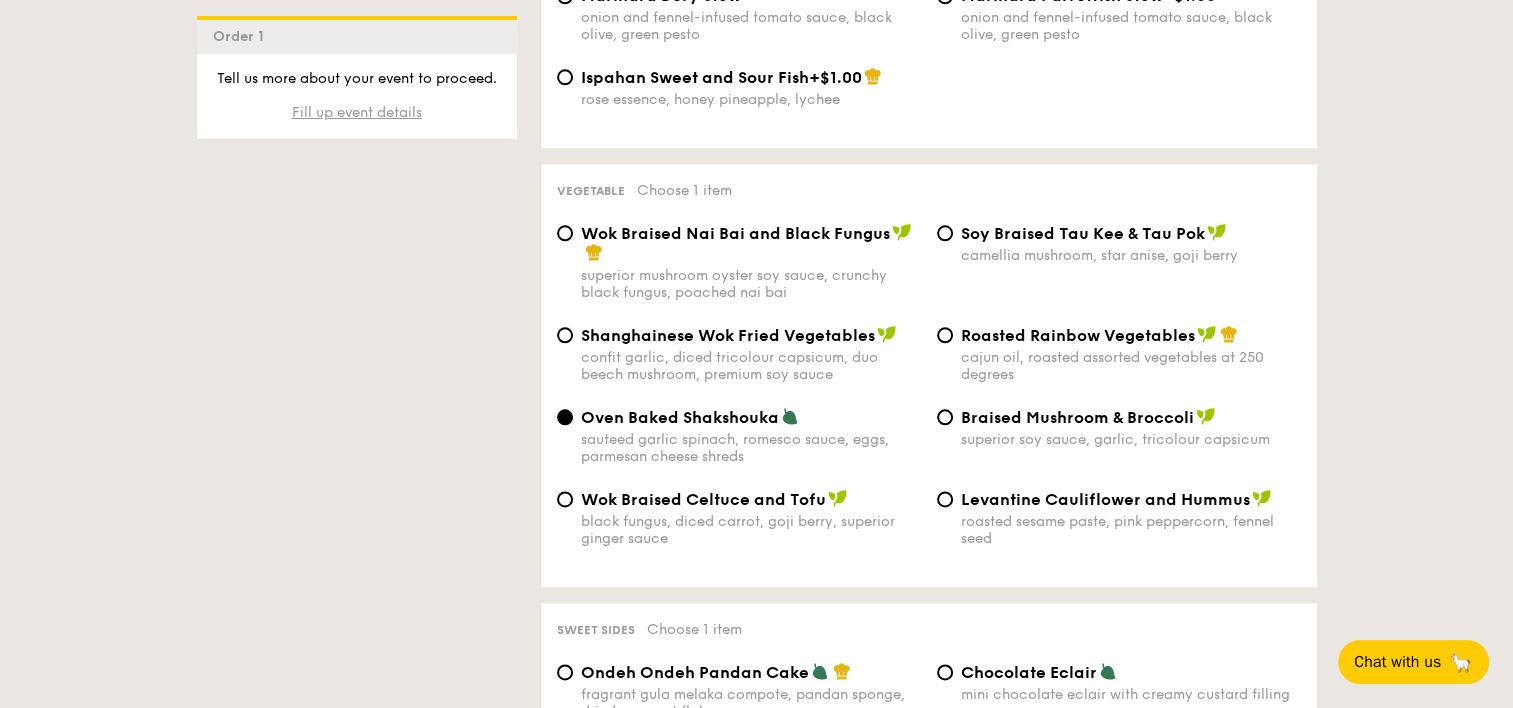 click on "Fill up event details" at bounding box center [357, 112] 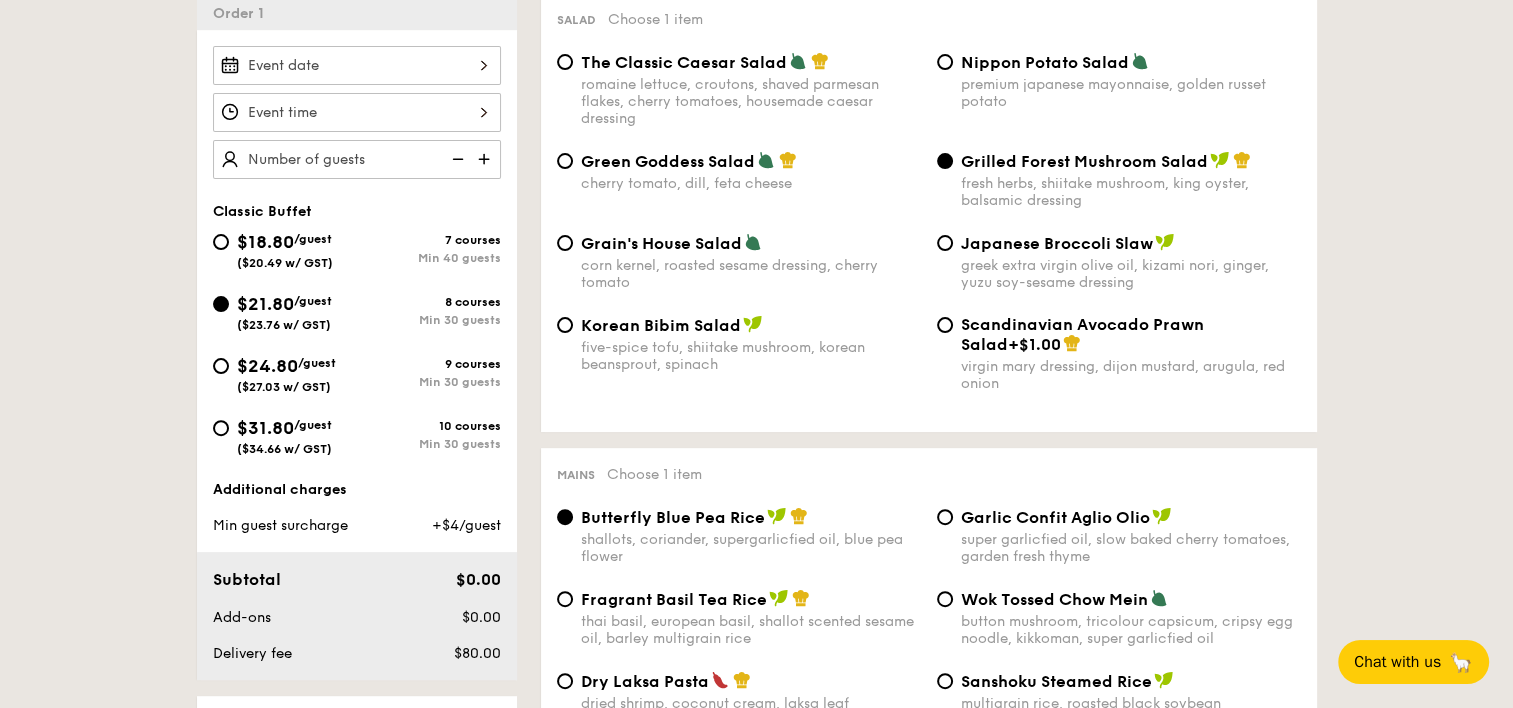 scroll, scrollTop: 534, scrollLeft: 0, axis: vertical 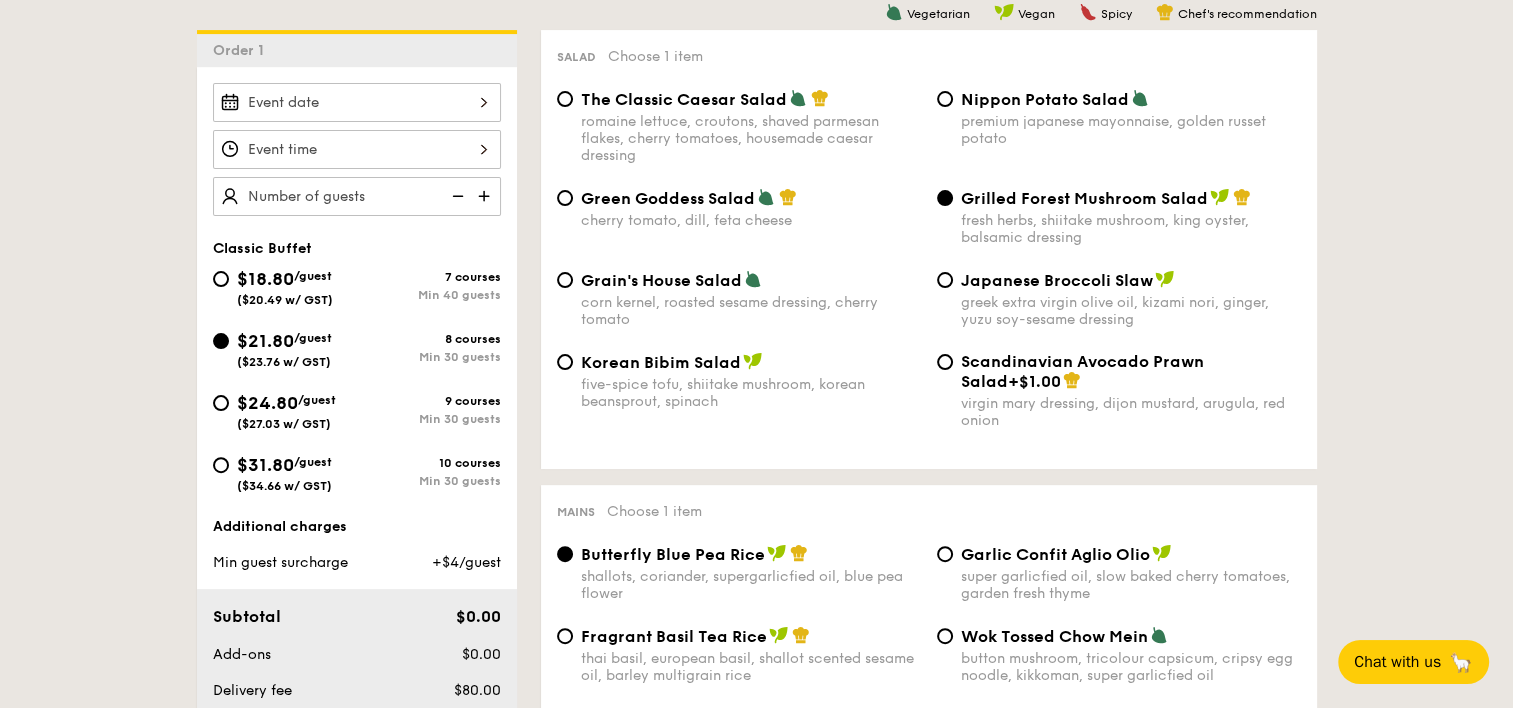 click at bounding box center (357, 102) 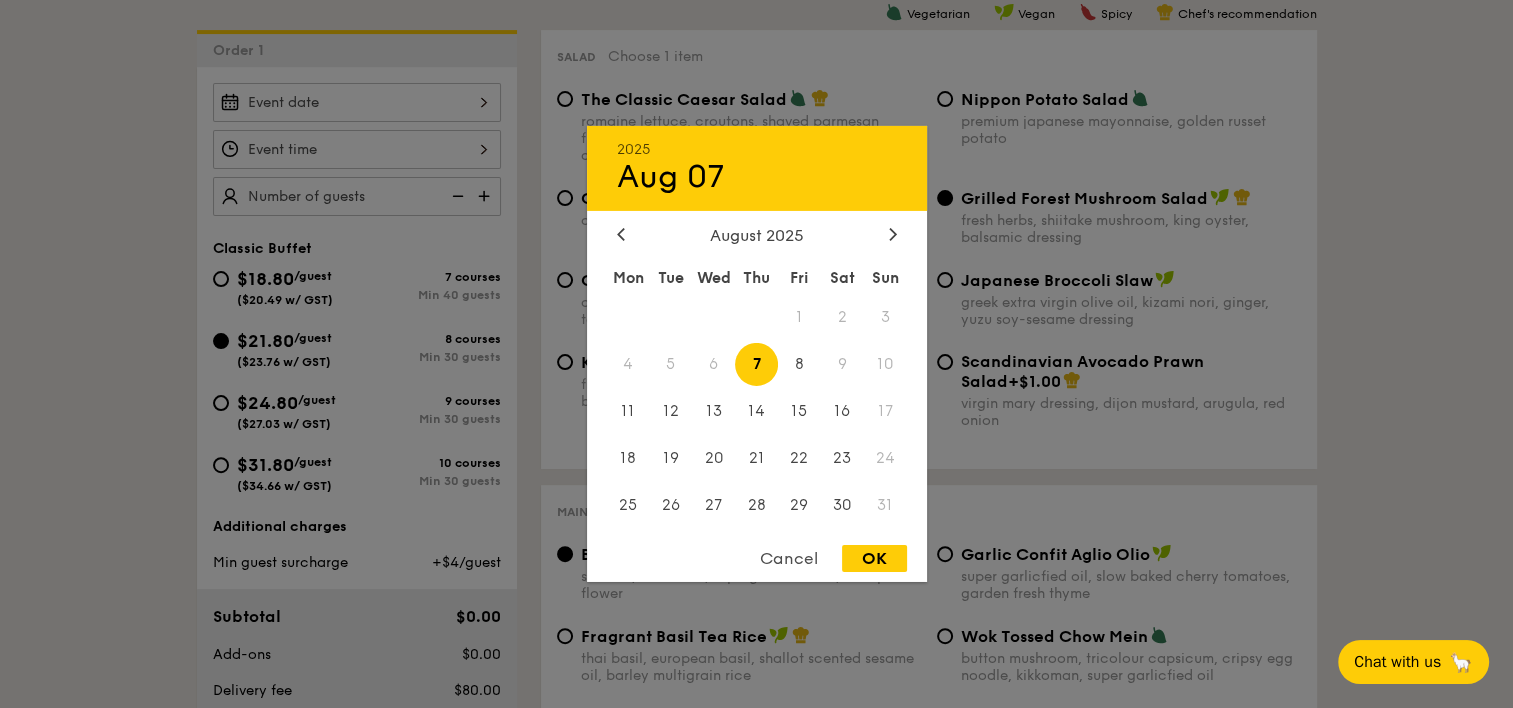 click on "17" at bounding box center (885, 411) 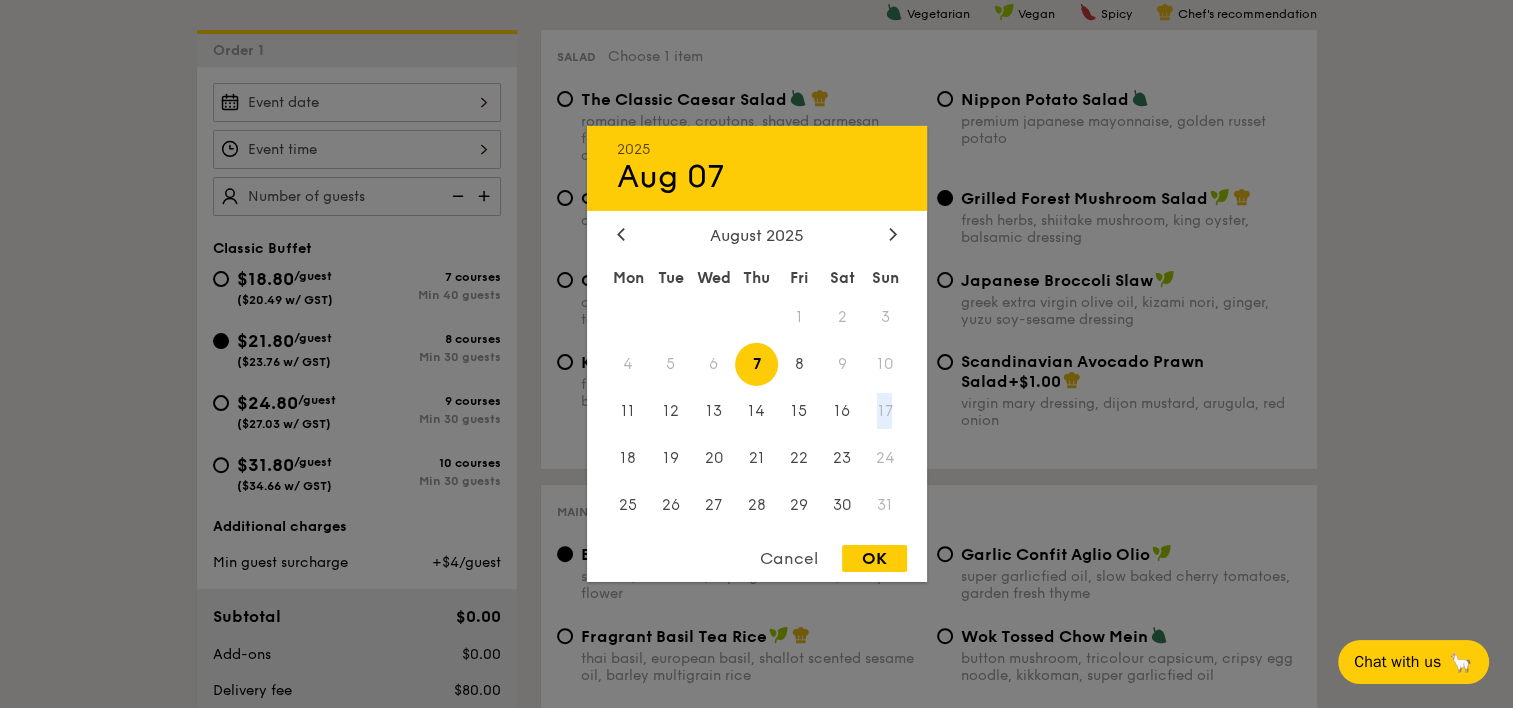 click on "17" at bounding box center (885, 411) 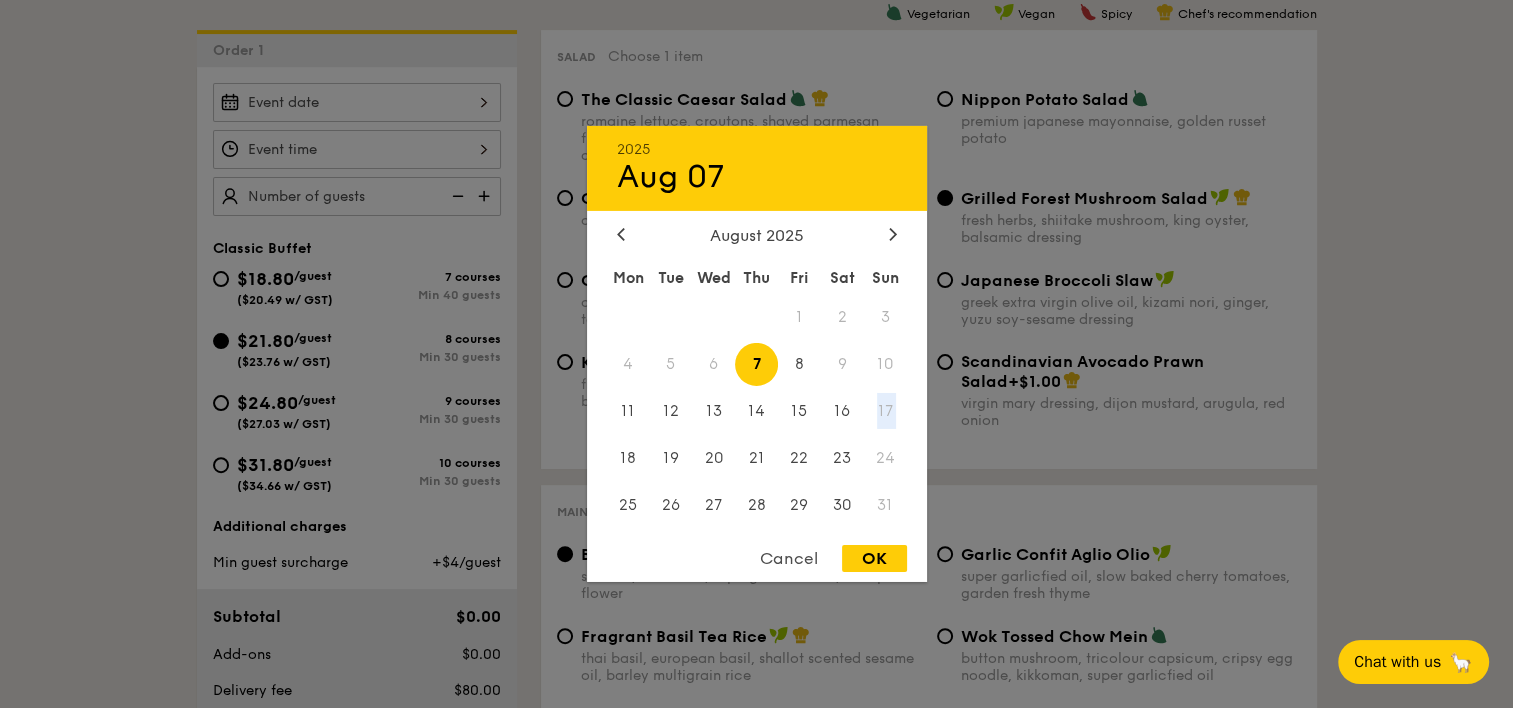 click on "17" at bounding box center [885, 411] 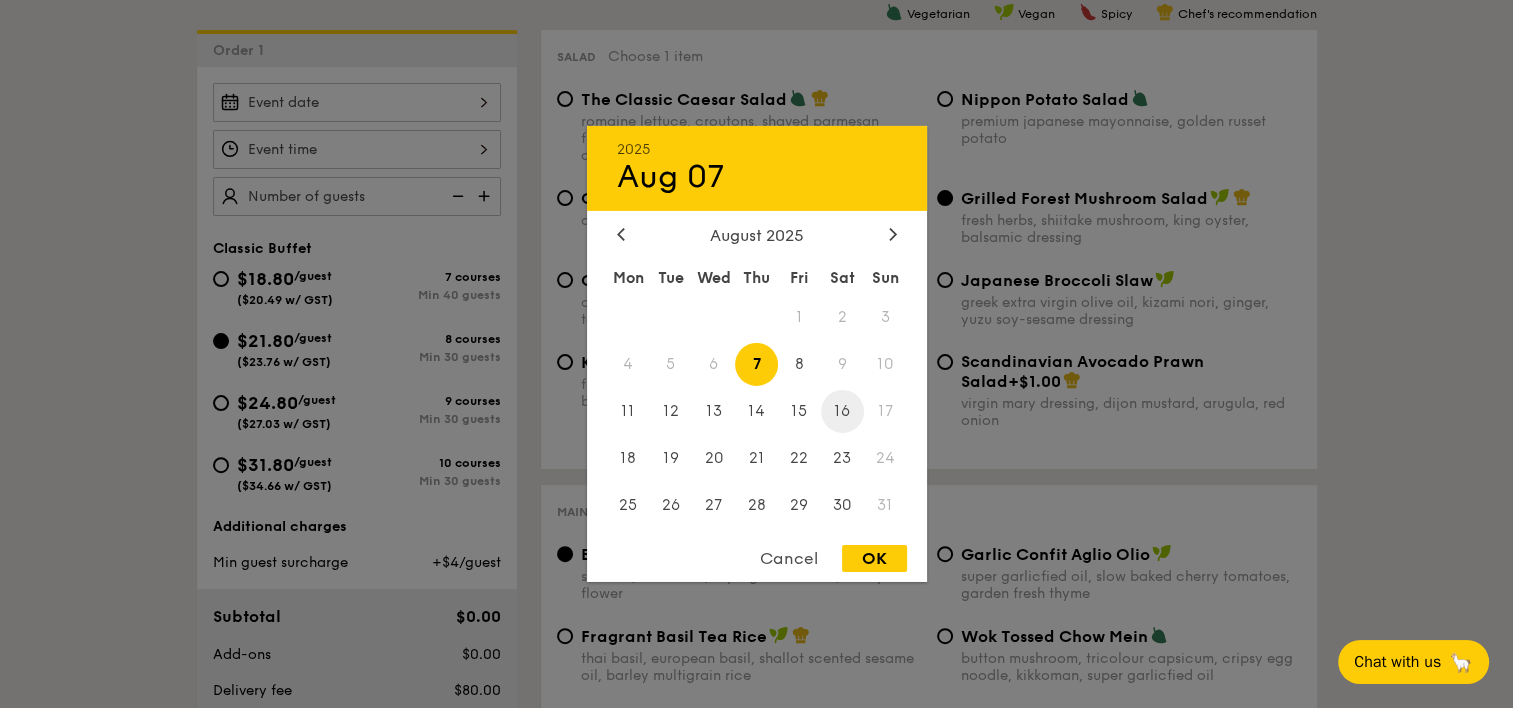 click on "16" at bounding box center (842, 411) 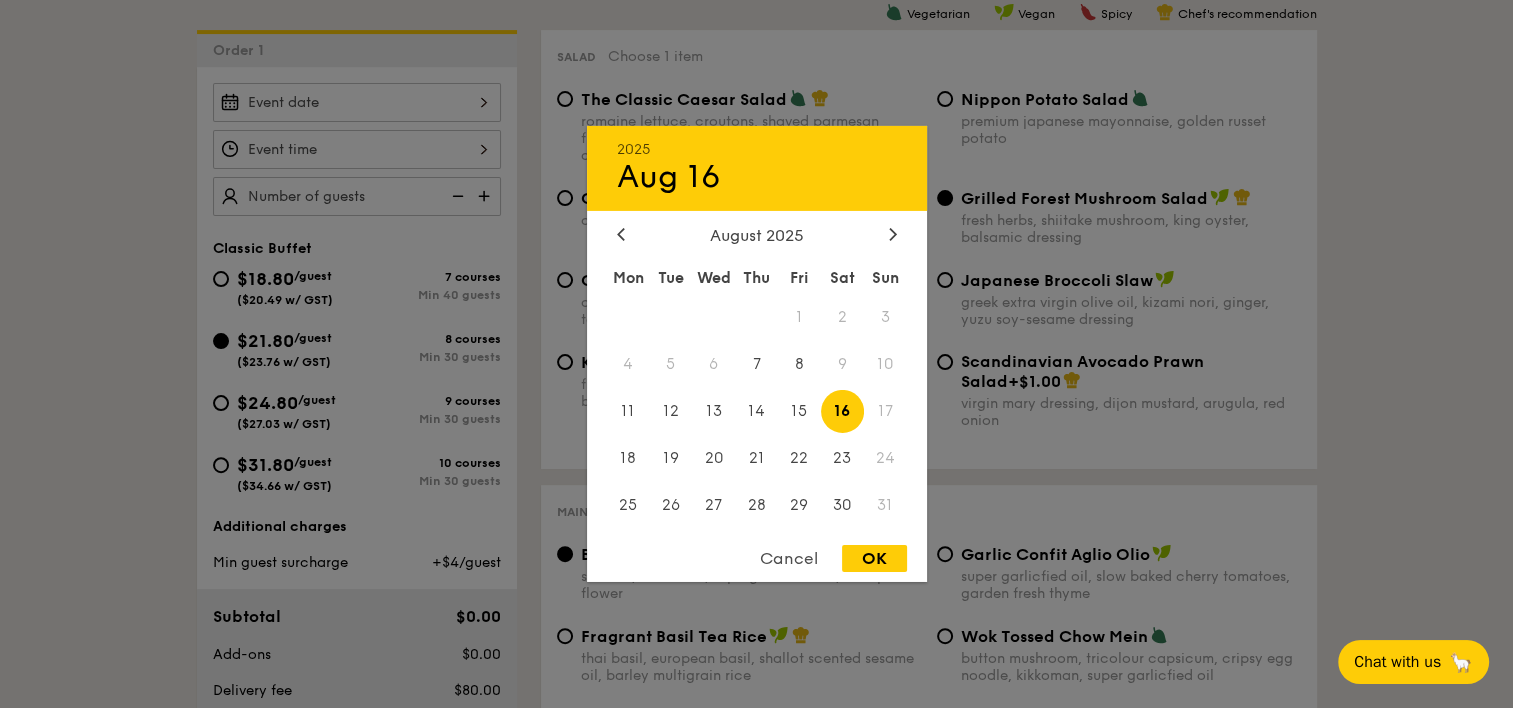 click on "17" at bounding box center [885, 411] 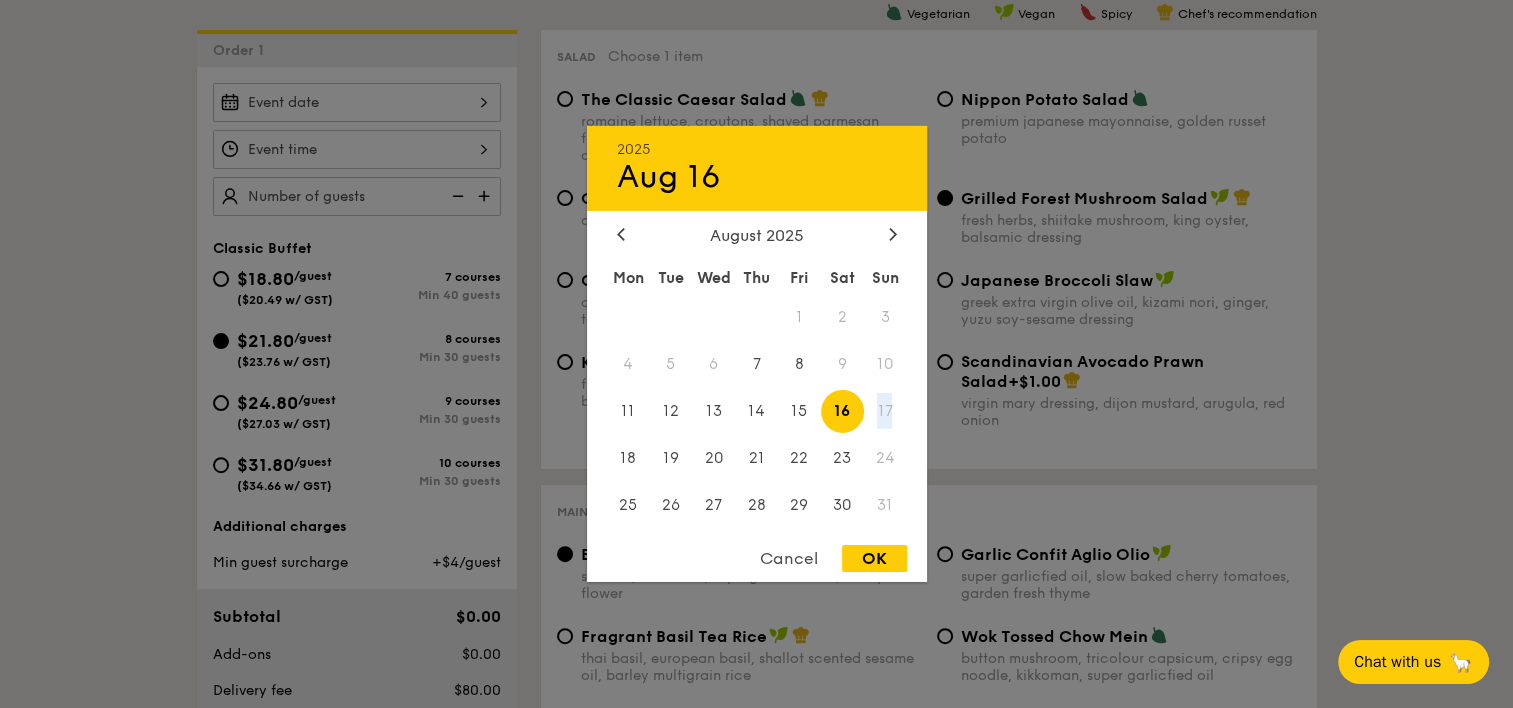 click on "17" at bounding box center [885, 411] 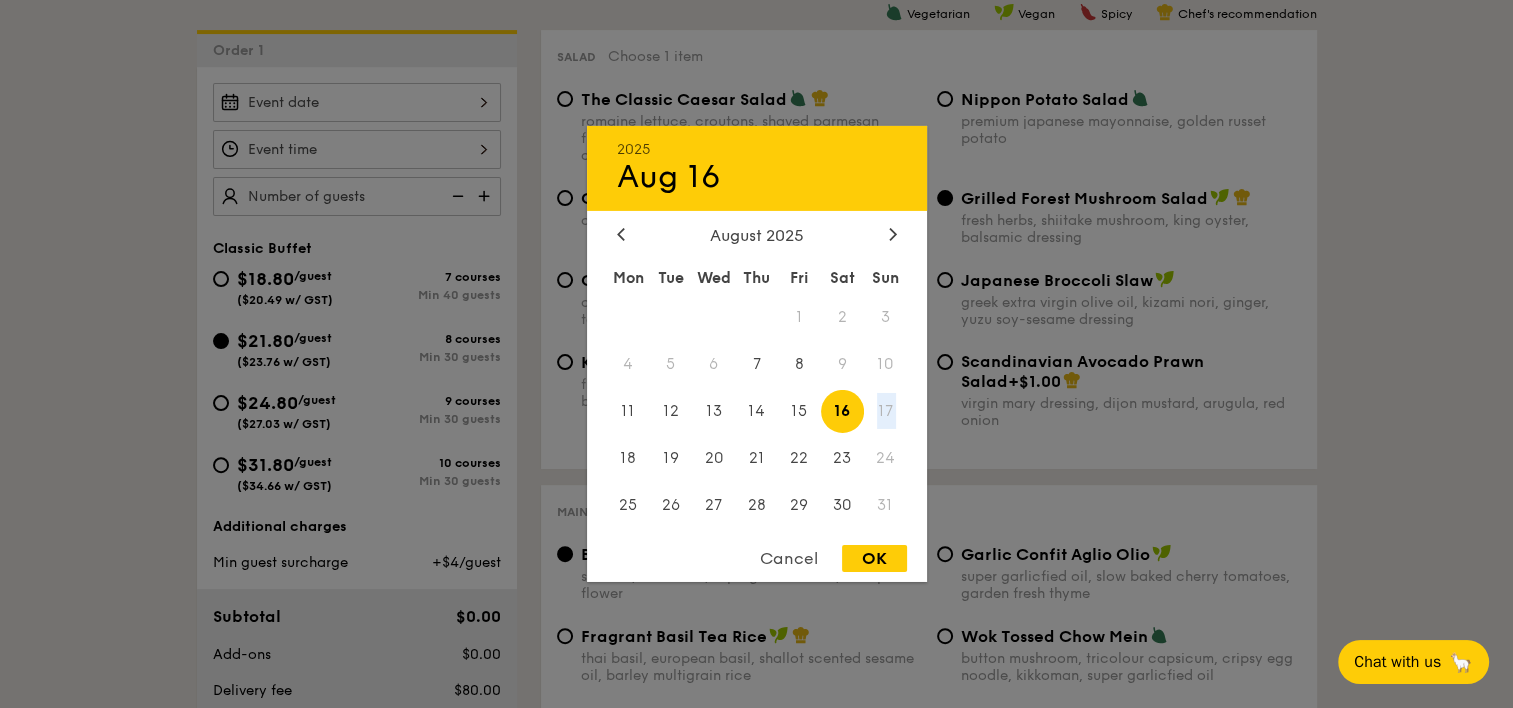 click on "17" at bounding box center [885, 411] 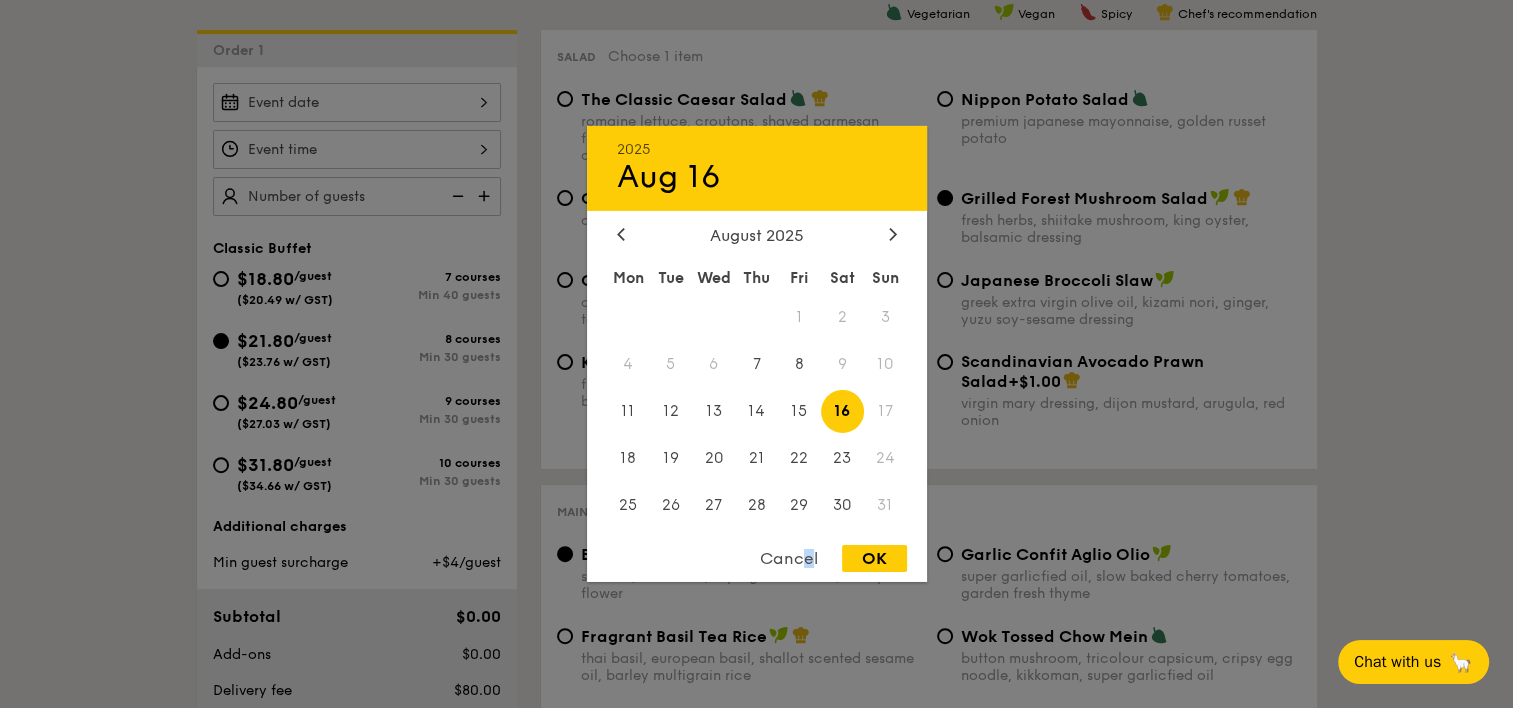 drag, startPoint x: 885, startPoint y: 405, endPoint x: 808, endPoint y: 553, distance: 166.83224 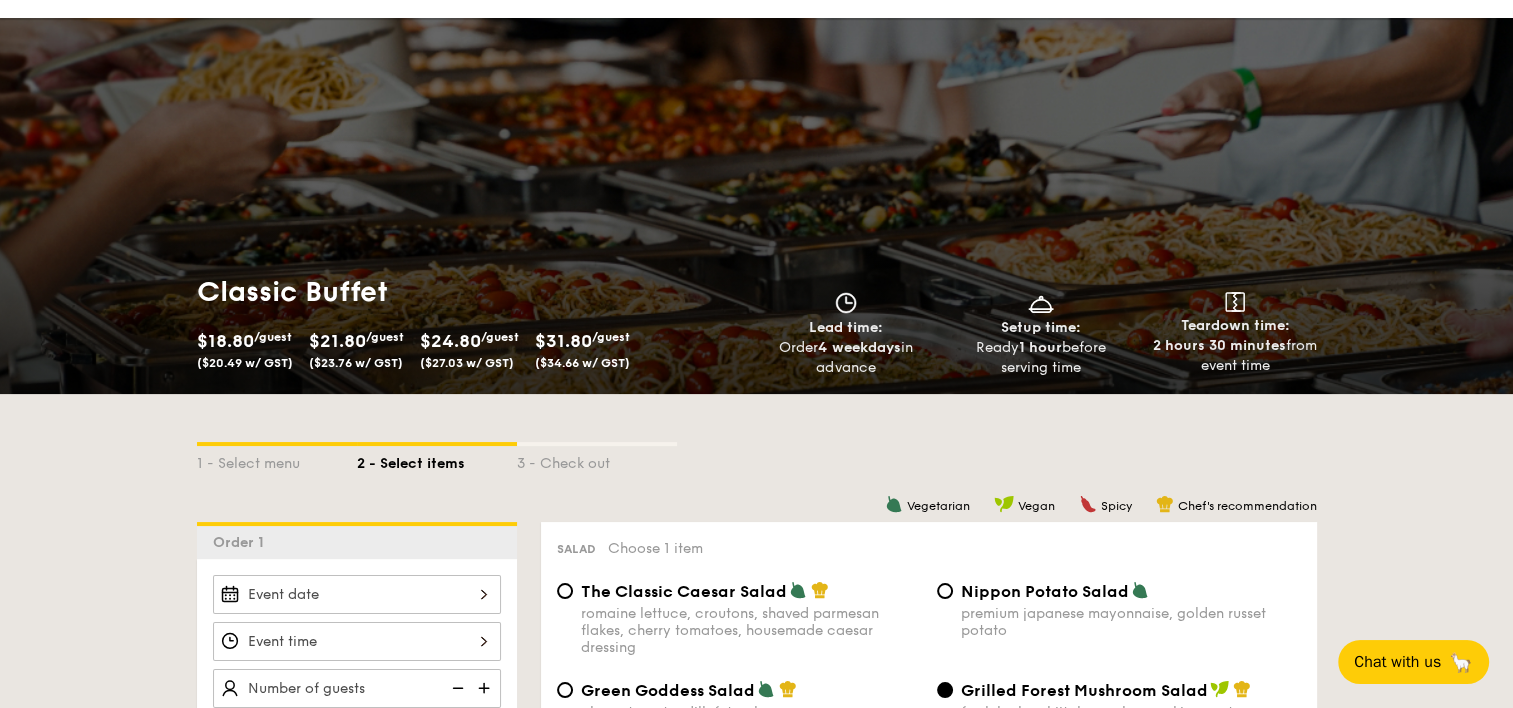 scroll, scrollTop: 0, scrollLeft: 0, axis: both 